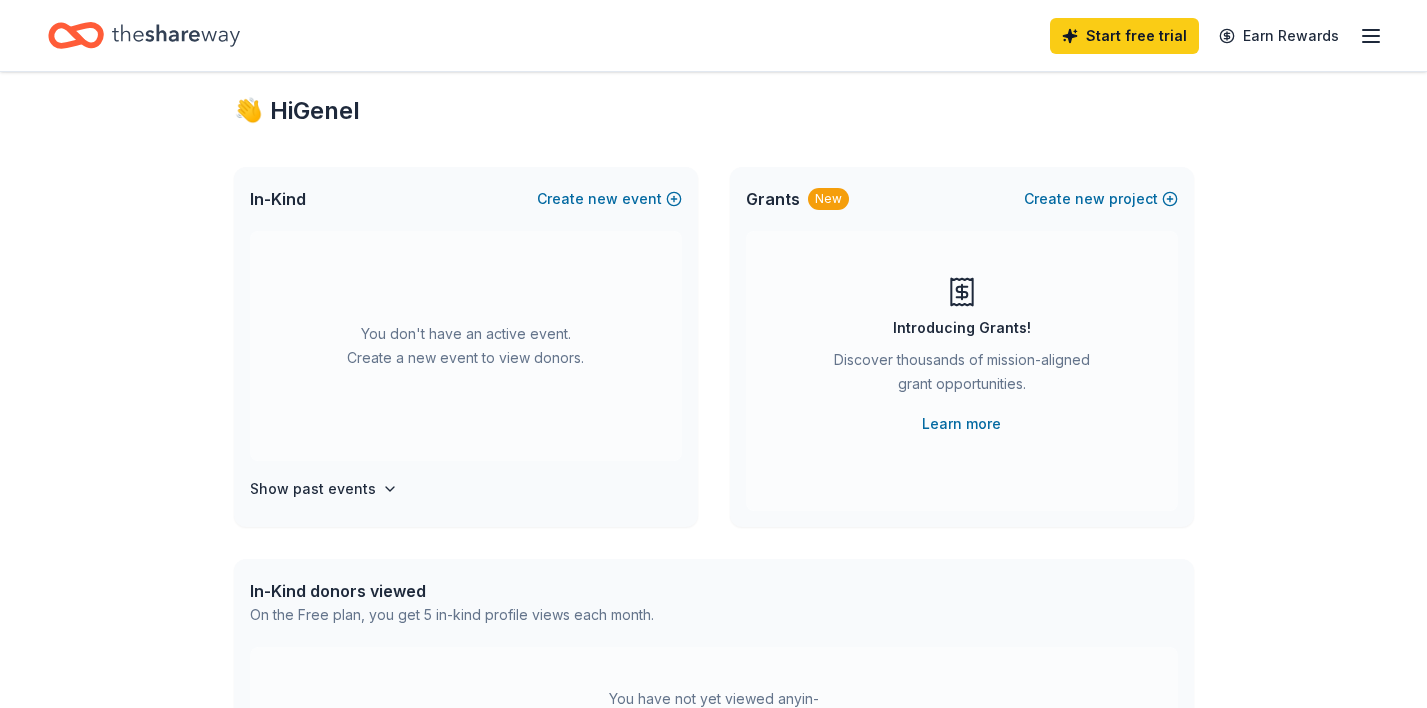 scroll, scrollTop: 0, scrollLeft: 0, axis: both 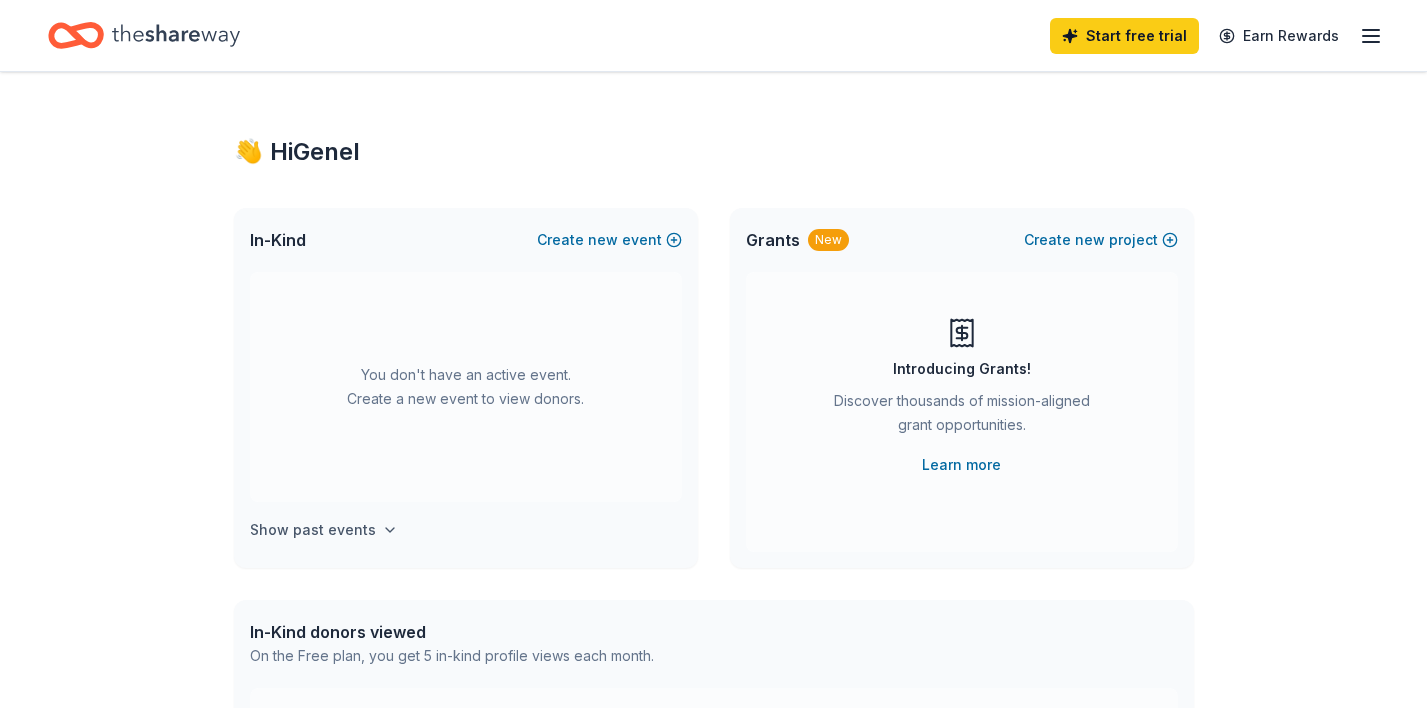 click on "Show past events" at bounding box center (313, 530) 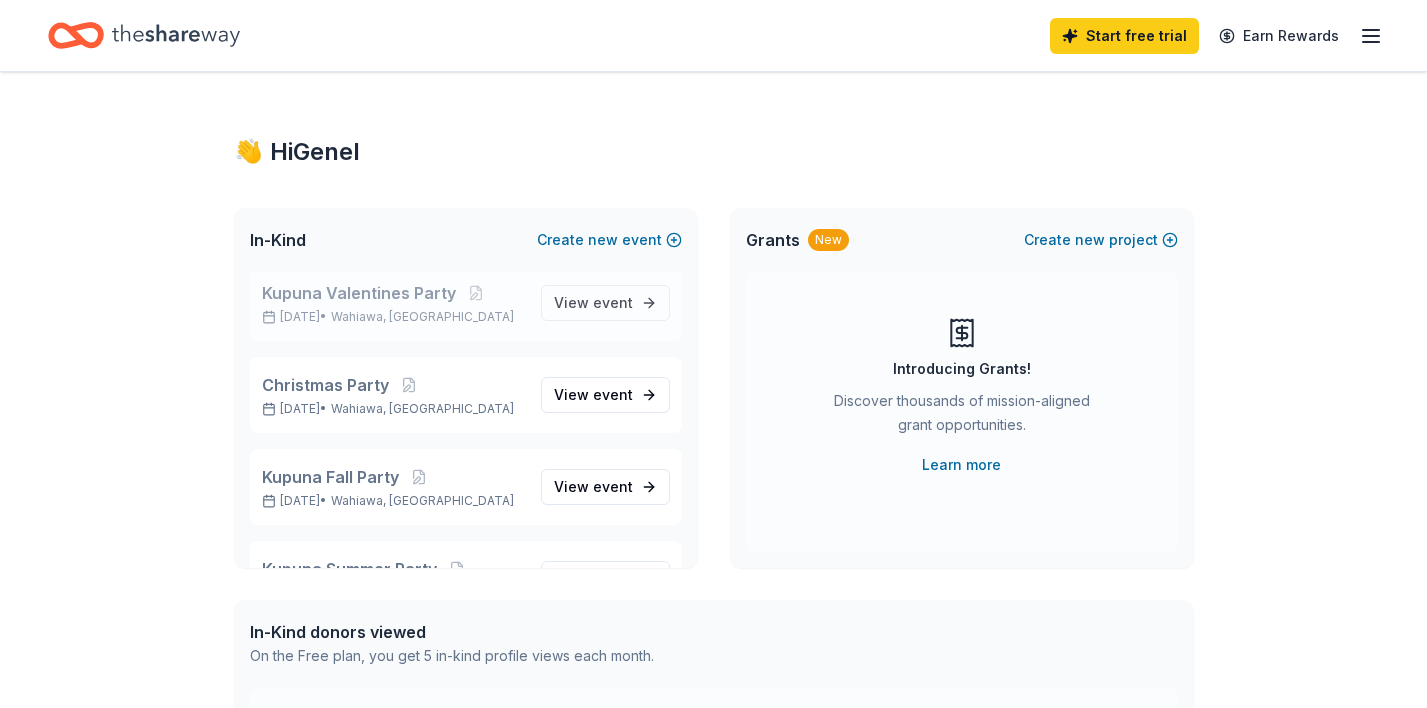 scroll, scrollTop: 407, scrollLeft: 0, axis: vertical 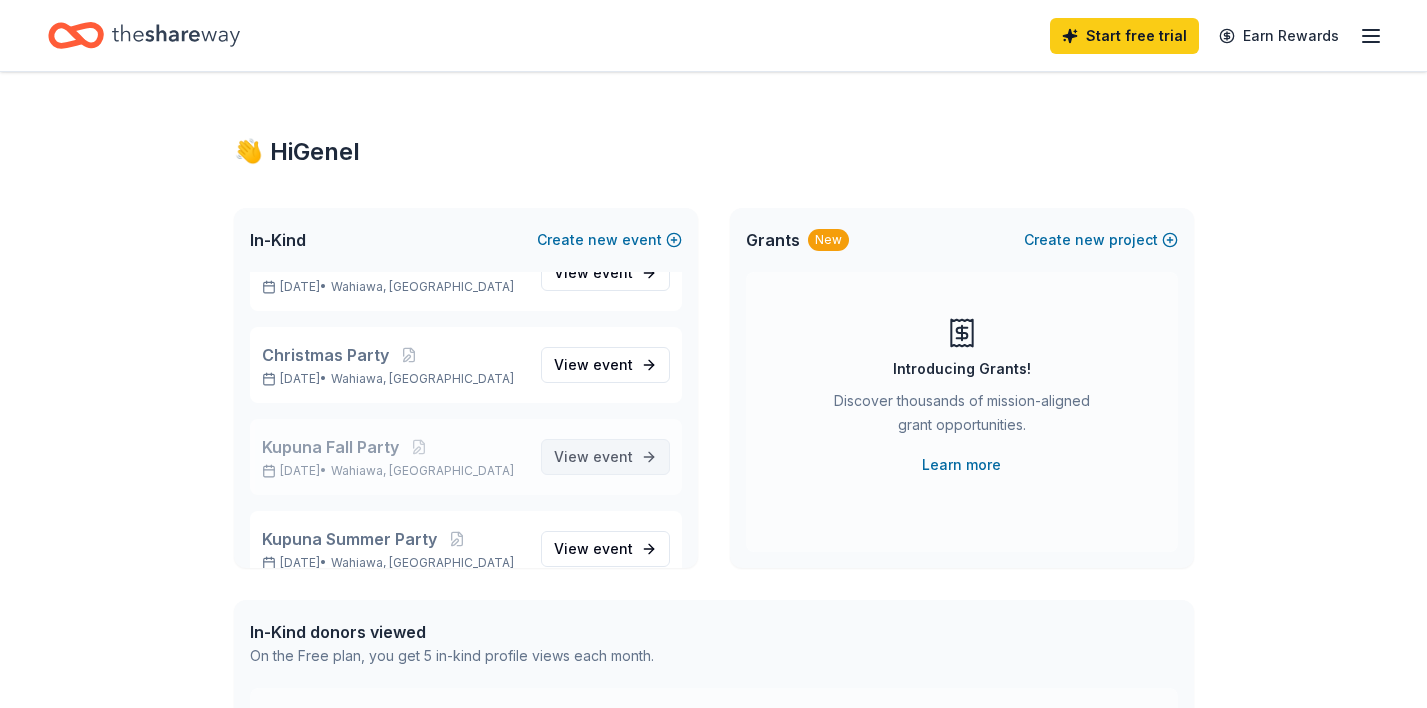click on "event" at bounding box center (613, 456) 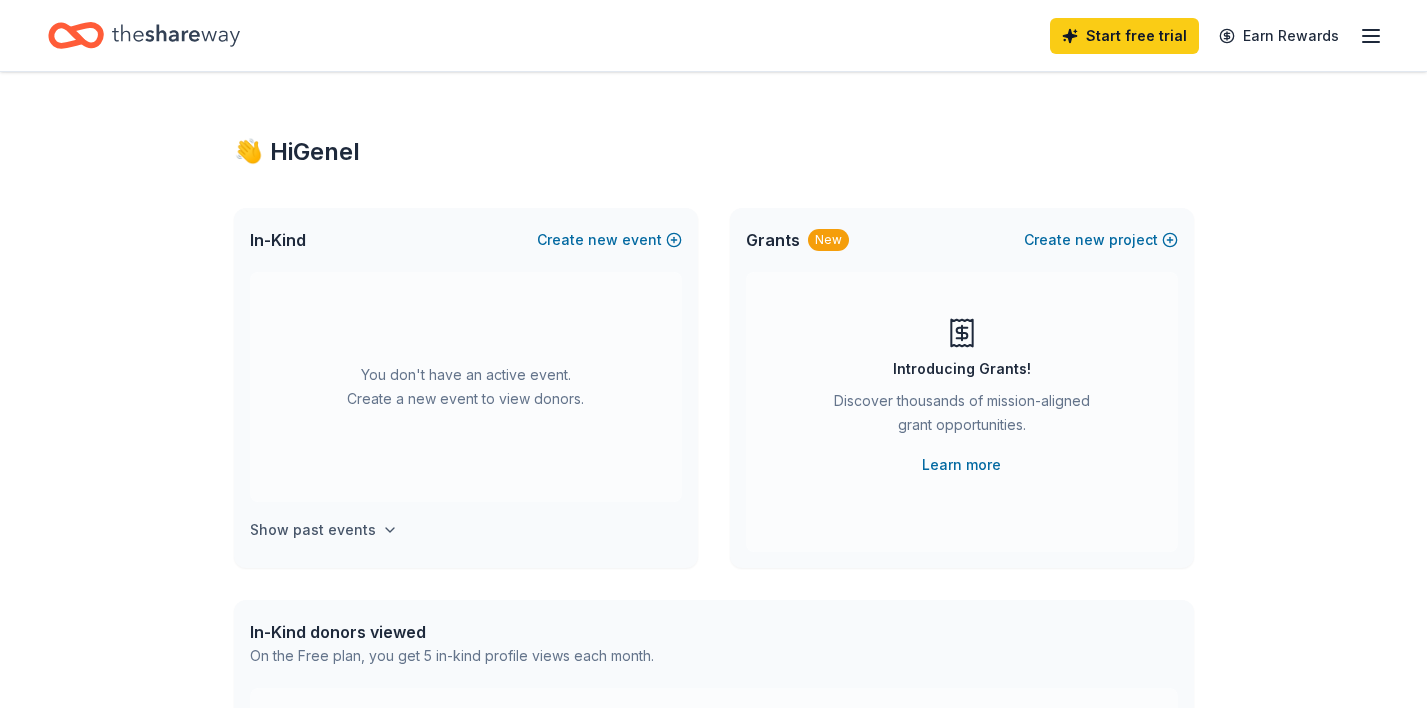 click on "Show past events" at bounding box center (313, 530) 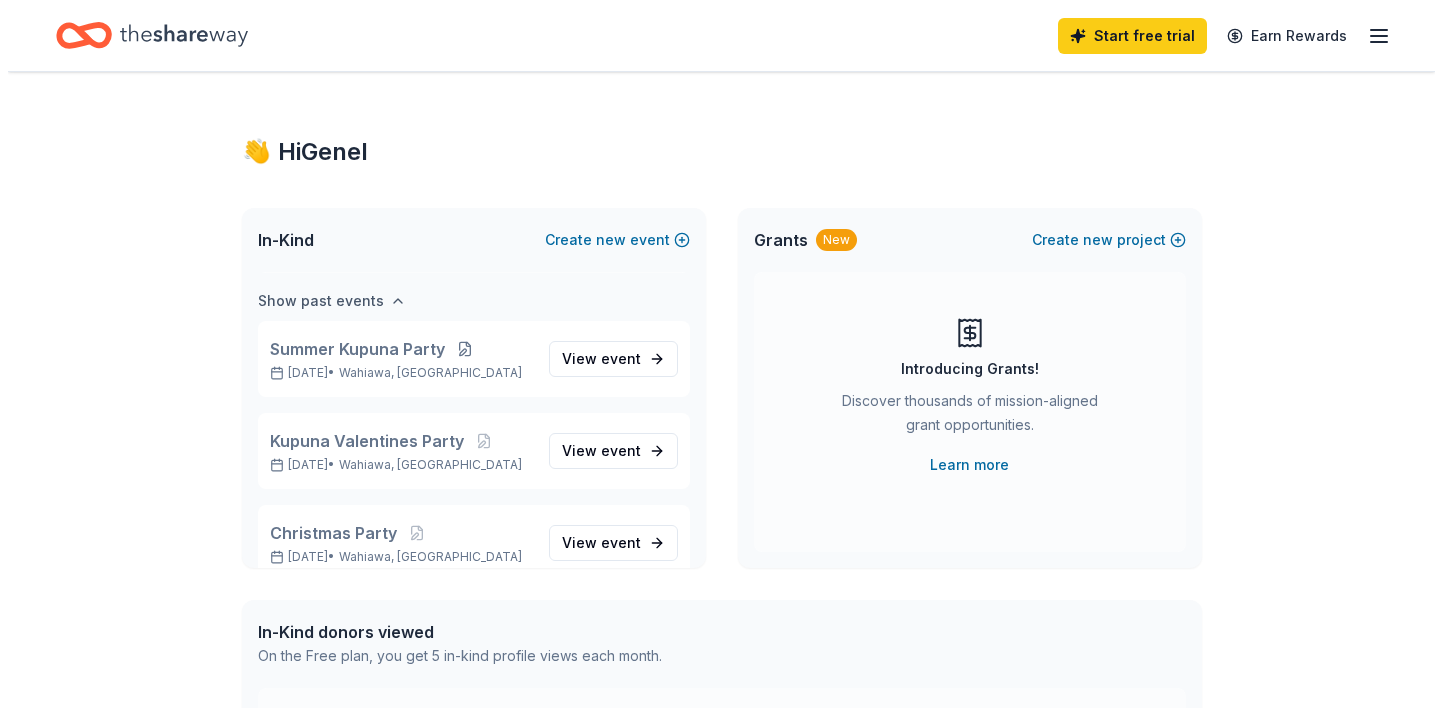 scroll, scrollTop: 230, scrollLeft: 0, axis: vertical 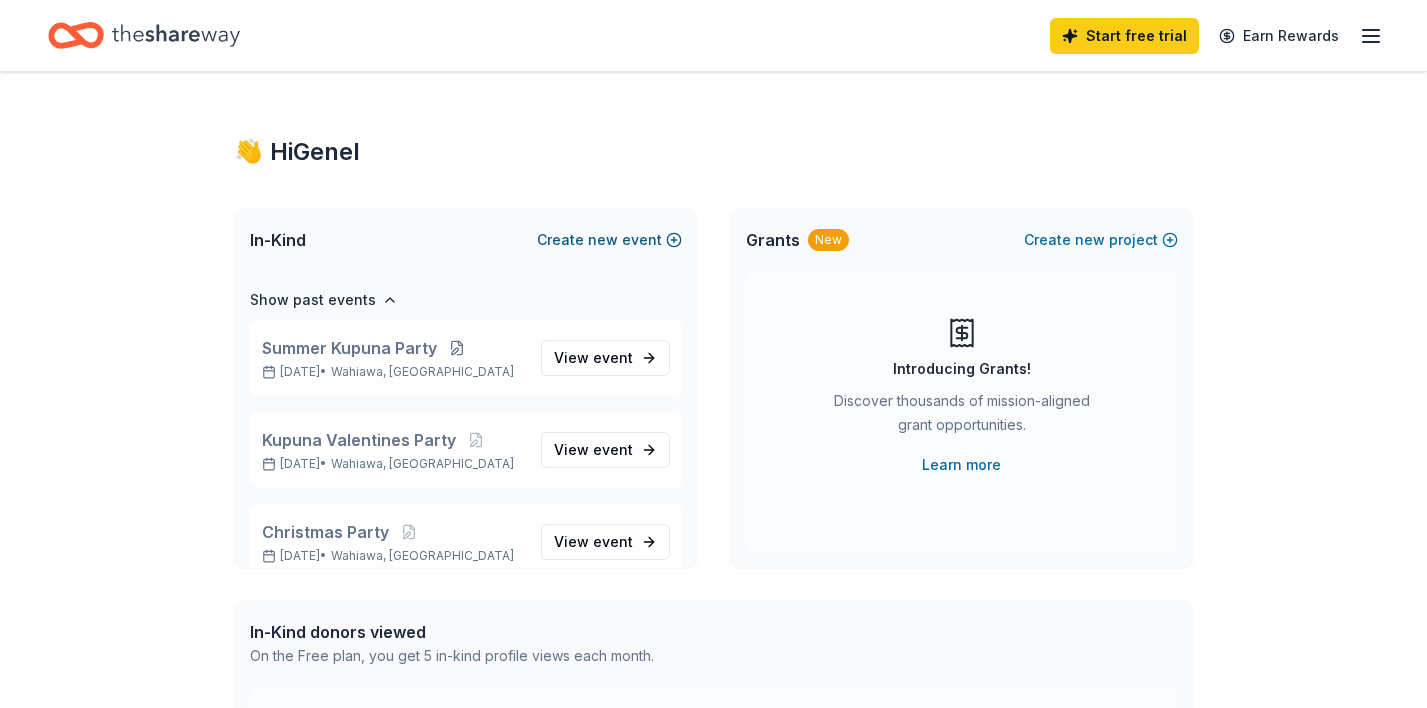 click on "new" at bounding box center [603, 240] 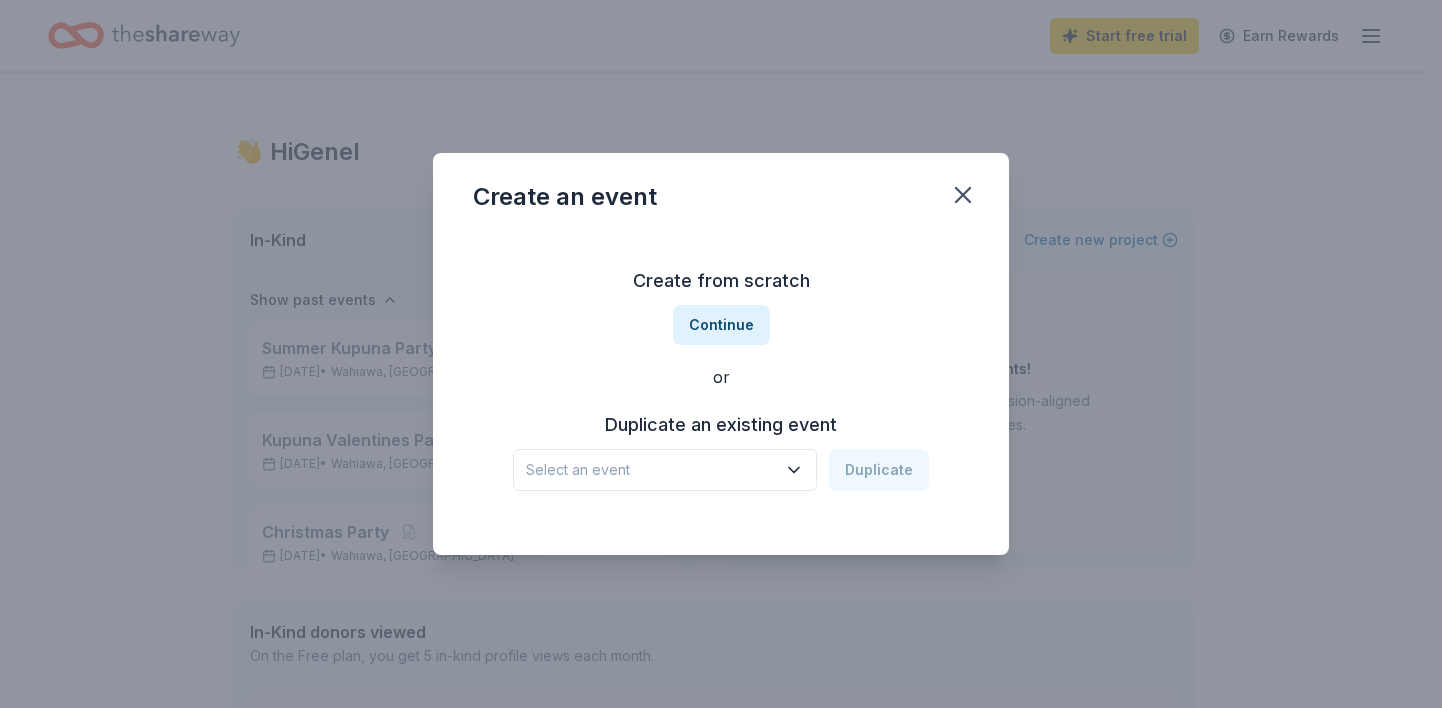 click on "Select an event" at bounding box center (651, 470) 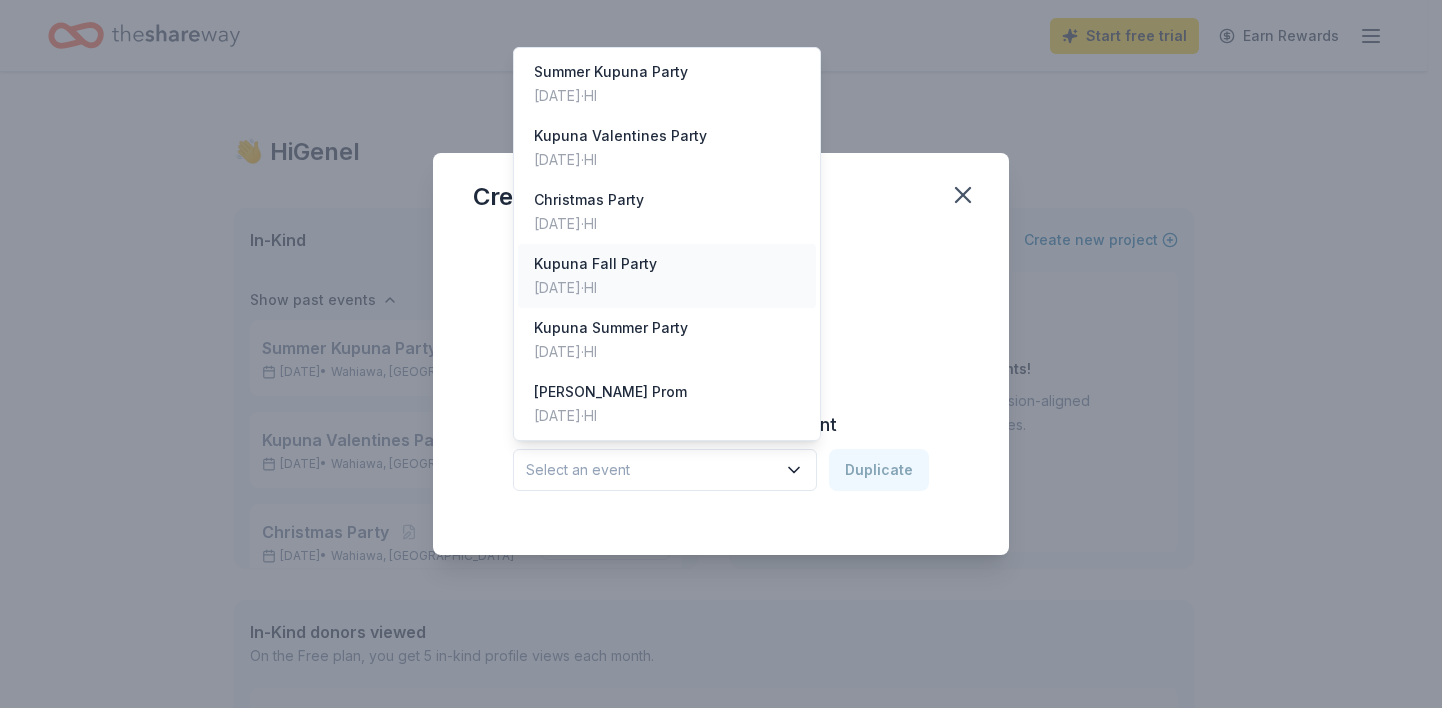 click on "Kupuna Fall Party Sep 06, 2024  ·  HI" at bounding box center (667, 276) 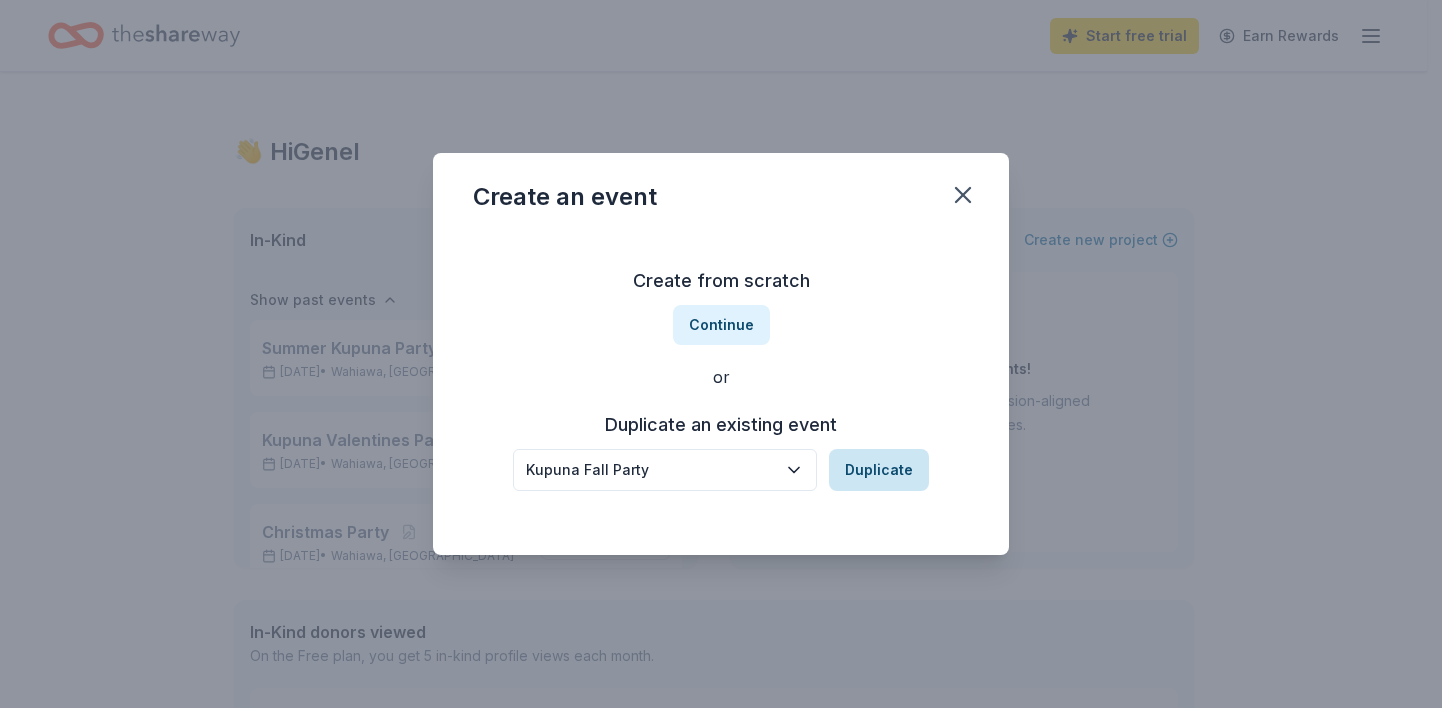 click on "Duplicate" at bounding box center [879, 470] 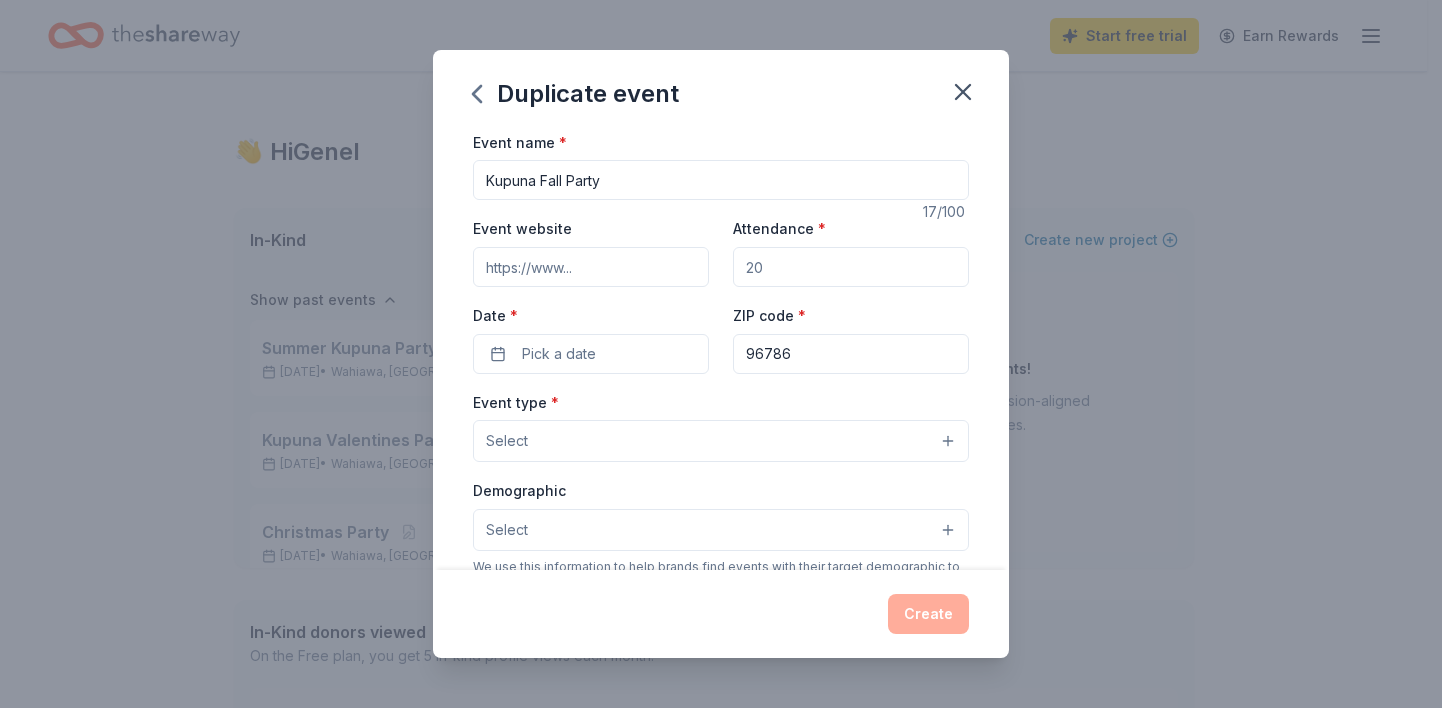 click on "Event website" at bounding box center [591, 267] 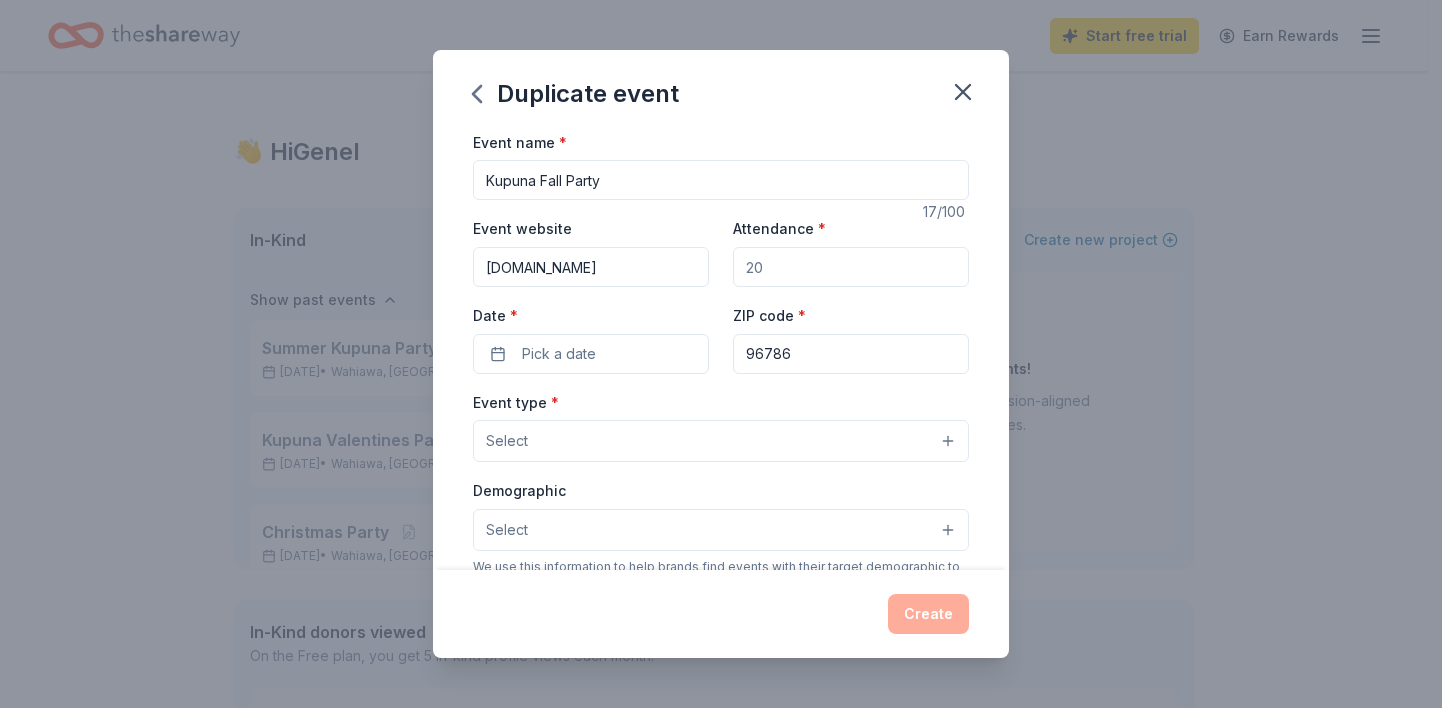 scroll, scrollTop: 0, scrollLeft: 14, axis: horizontal 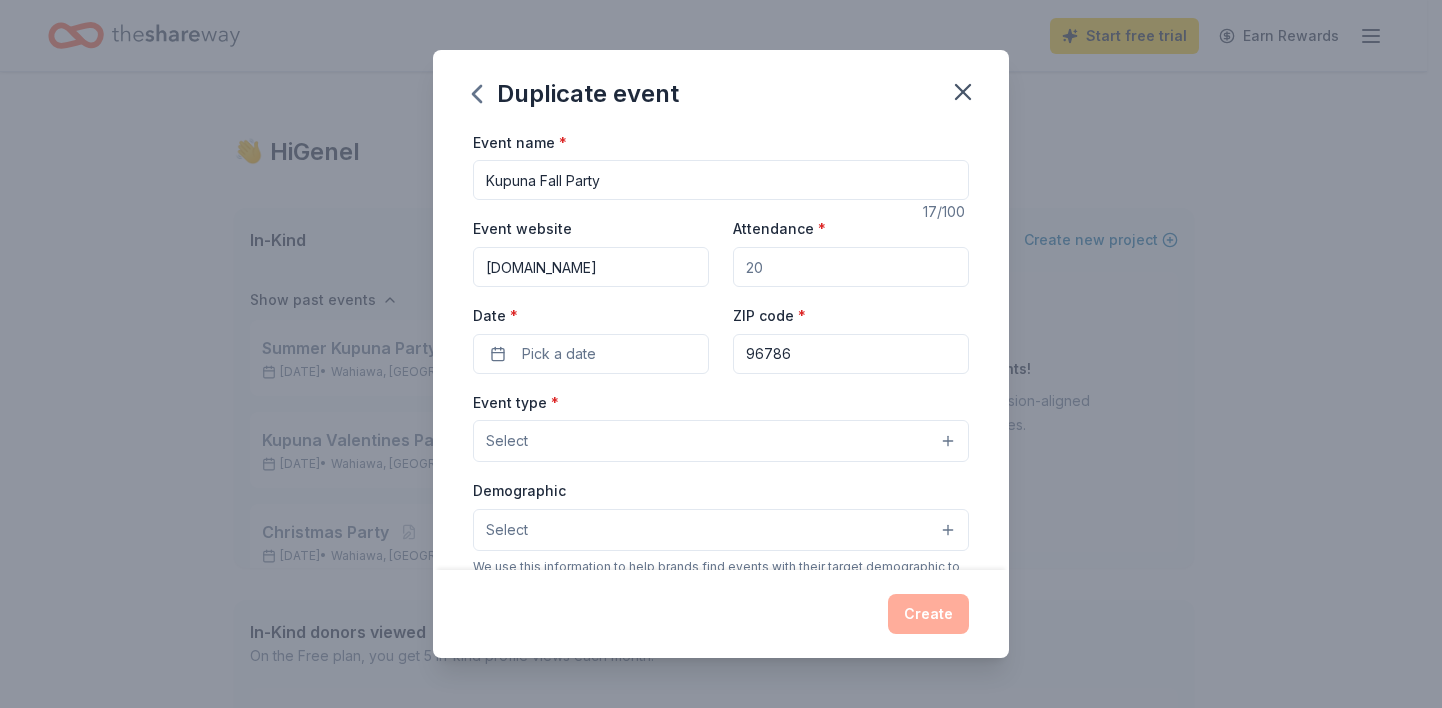 click on "Kupuna Fall Party" at bounding box center [721, 180] 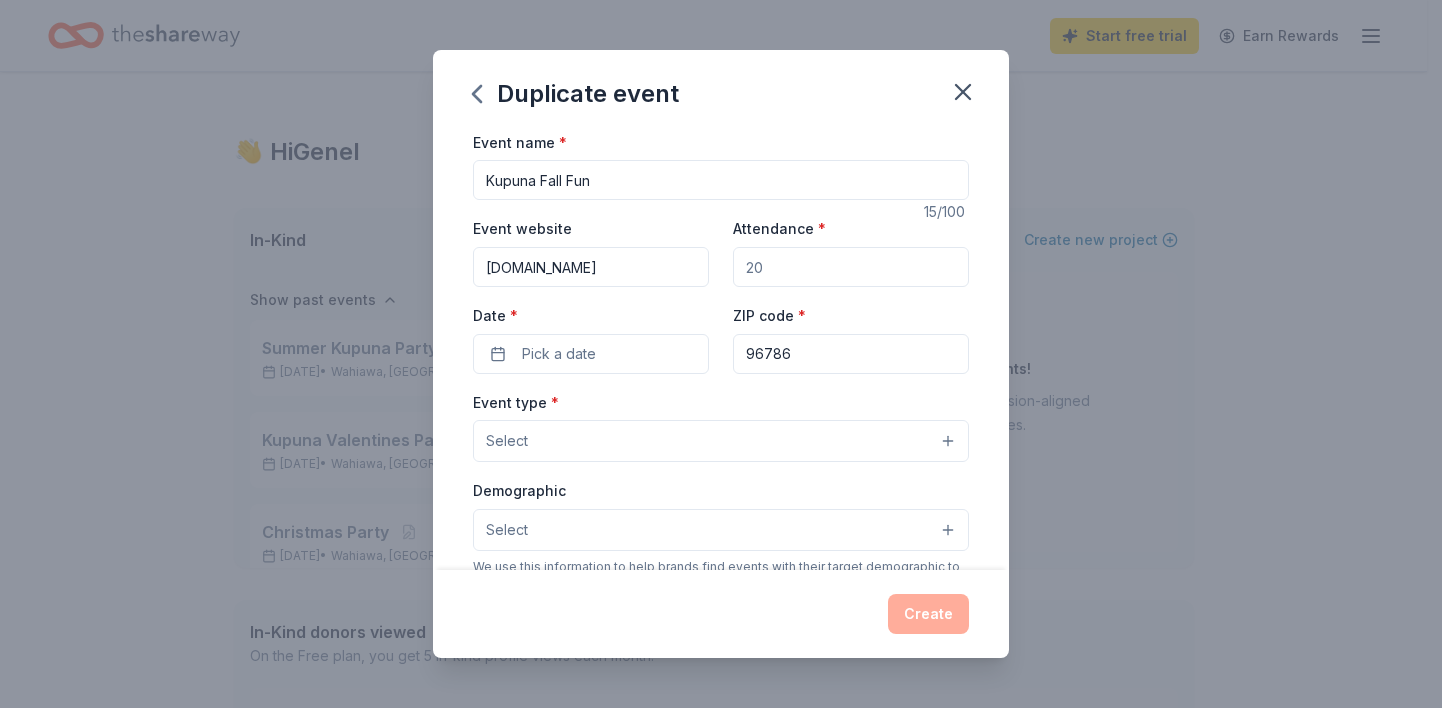 type on "Kupuna Fall Fun" 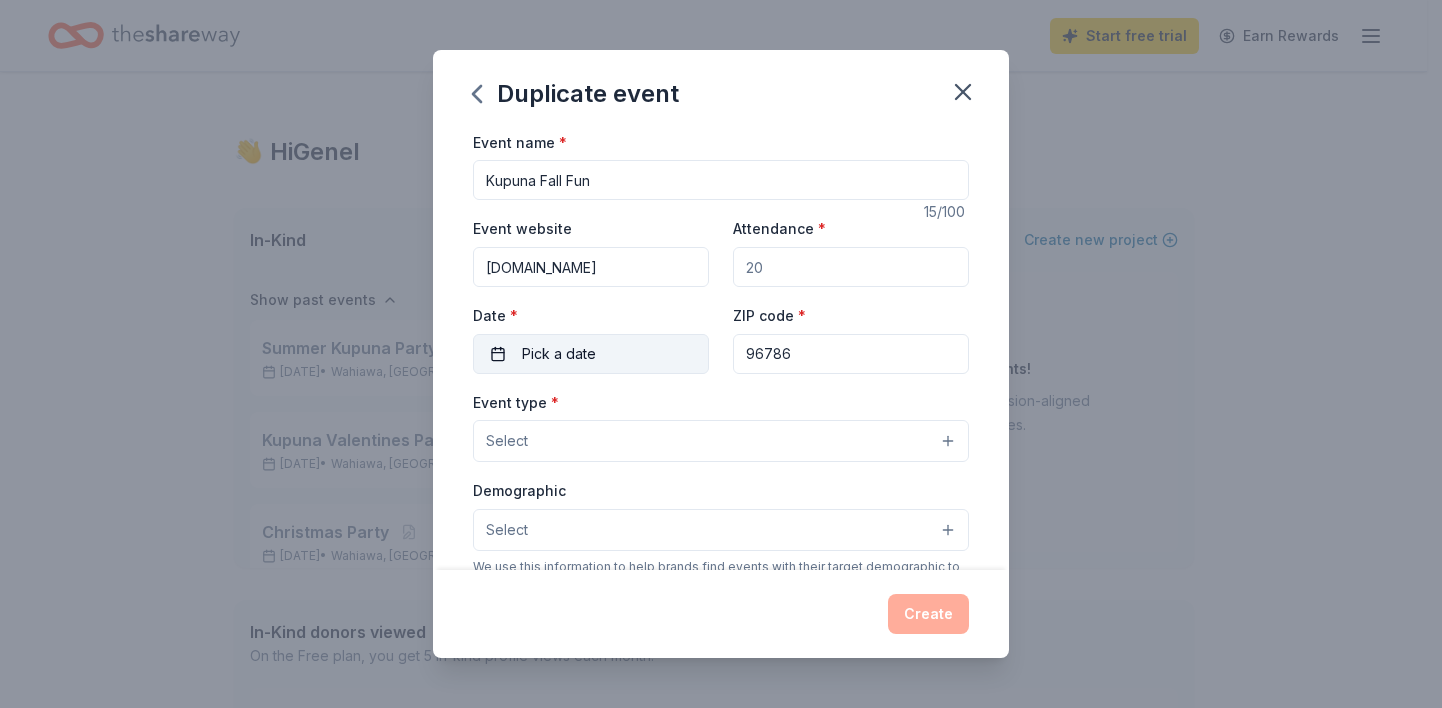 click on "Pick a date" at bounding box center (591, 354) 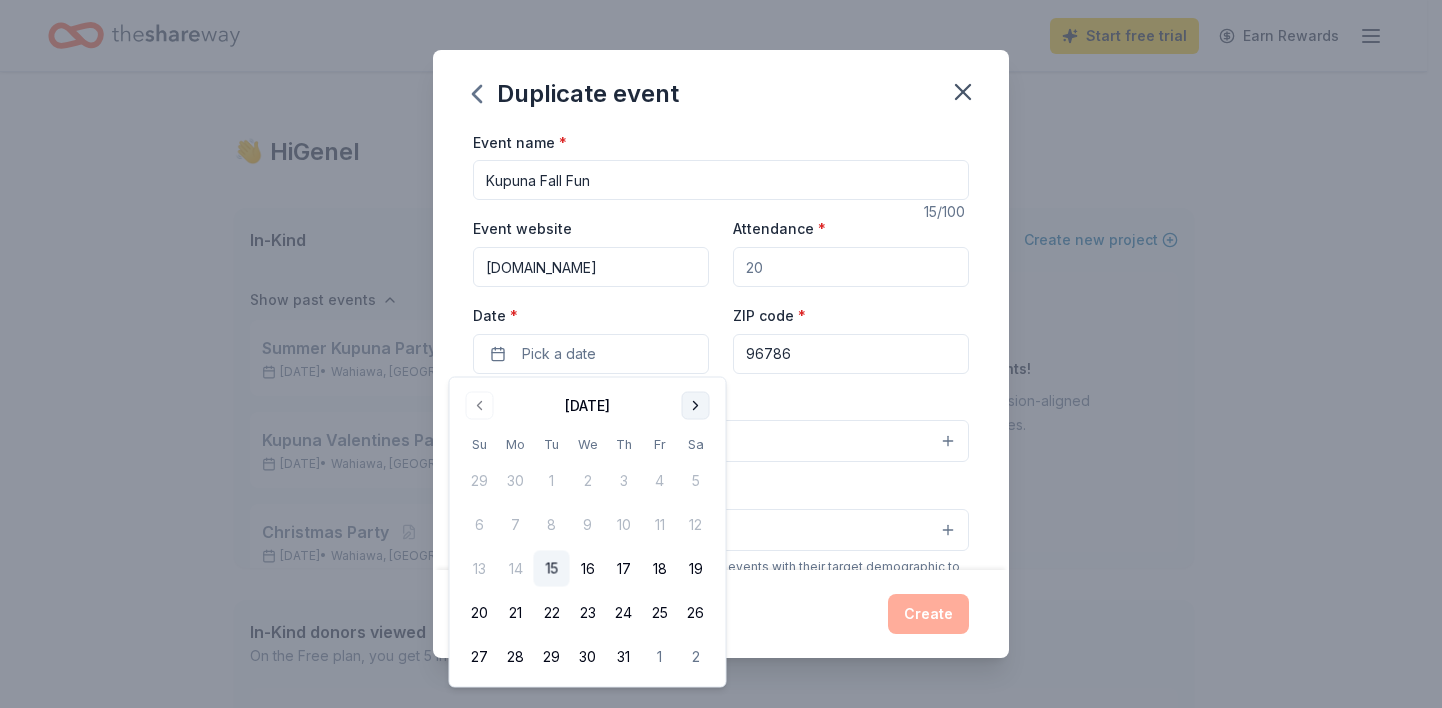 click at bounding box center [696, 406] 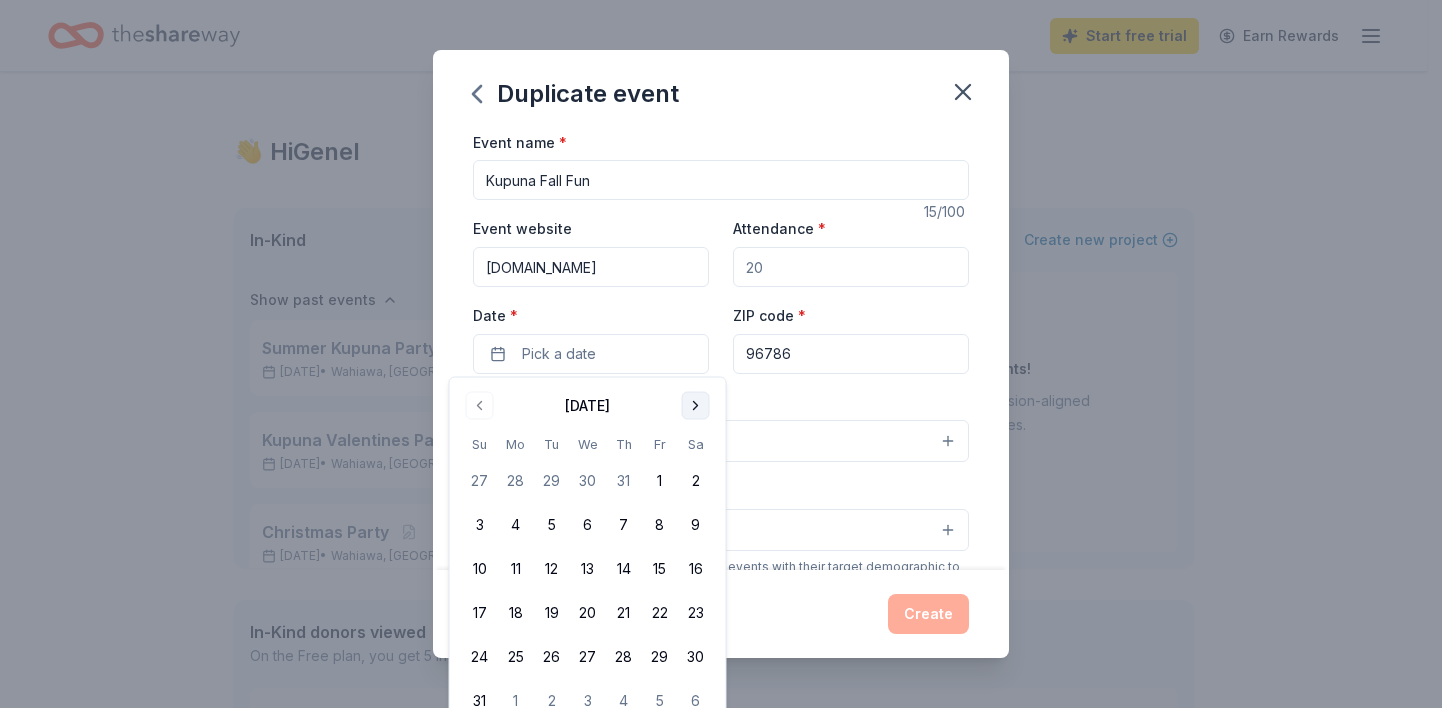 click at bounding box center (696, 406) 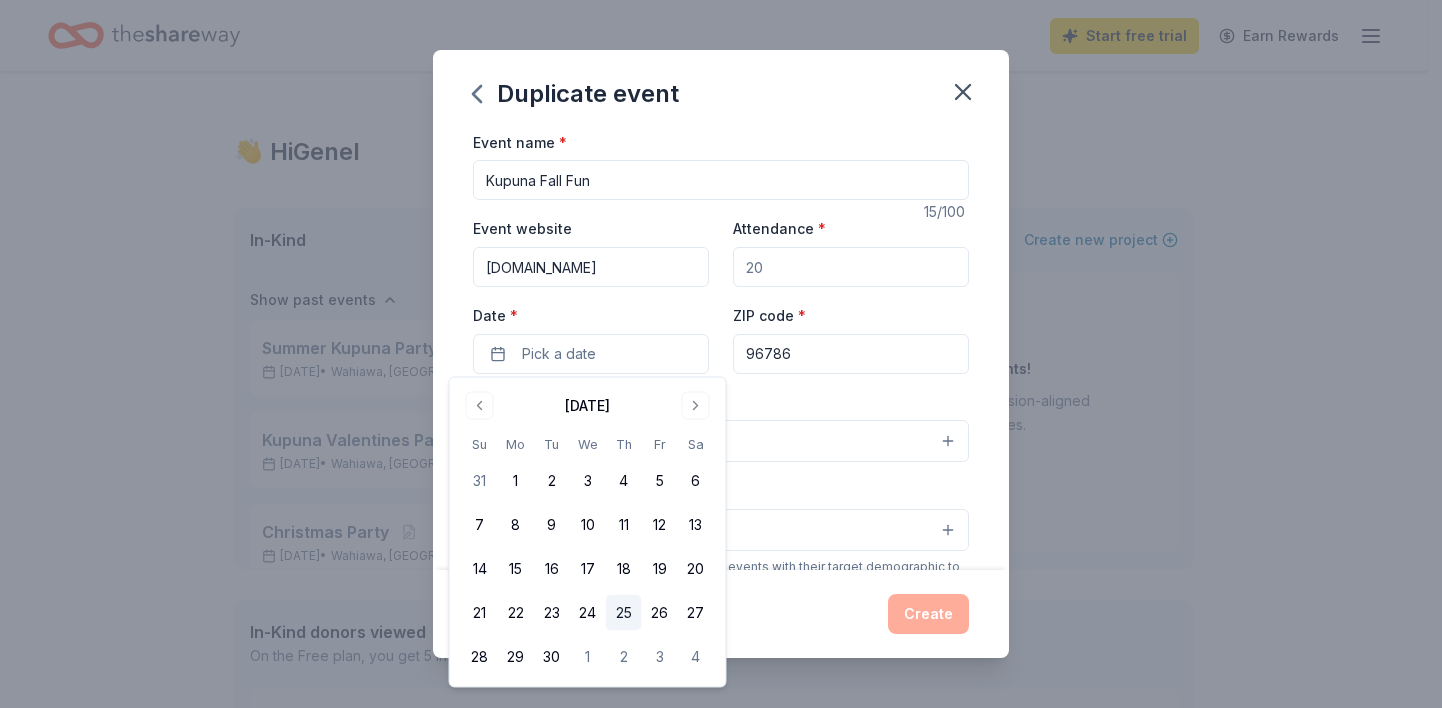 click on "25" at bounding box center [624, 613] 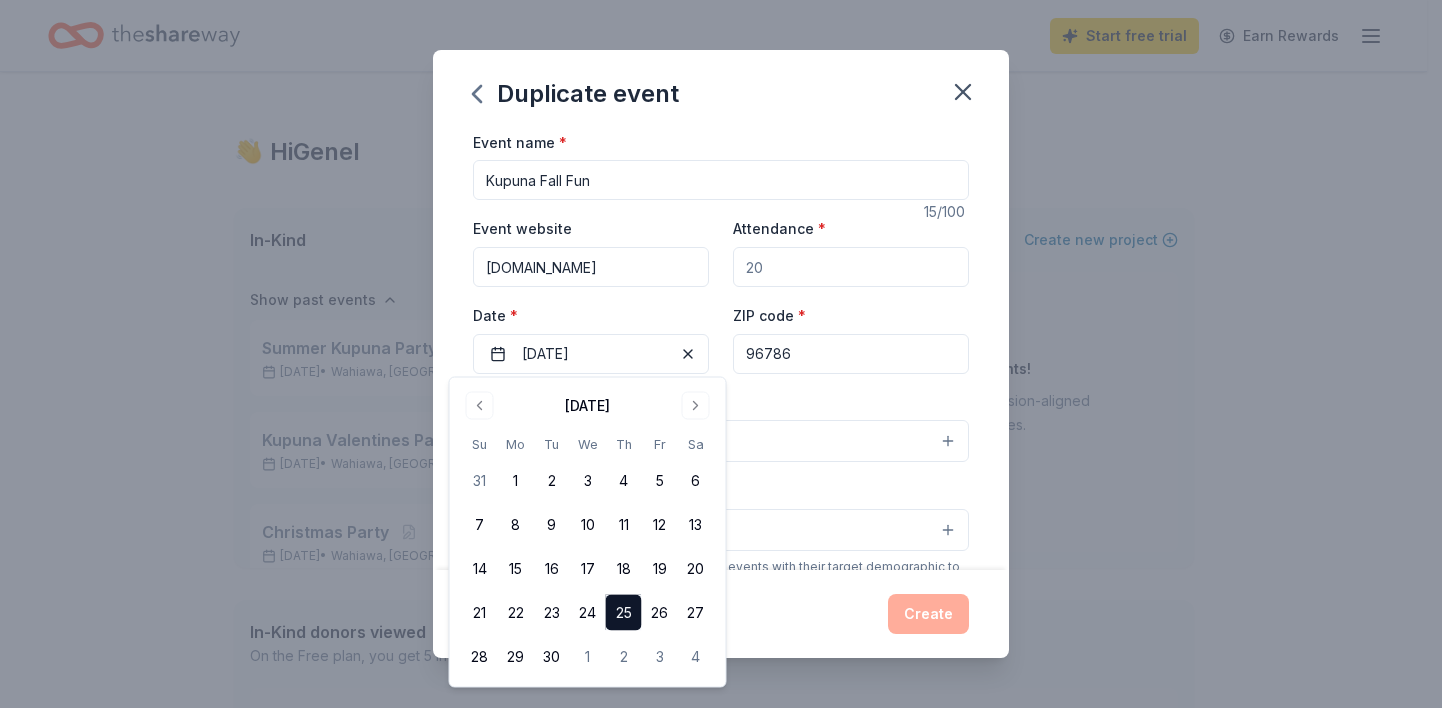 click on "Event type * Select" at bounding box center (721, 426) 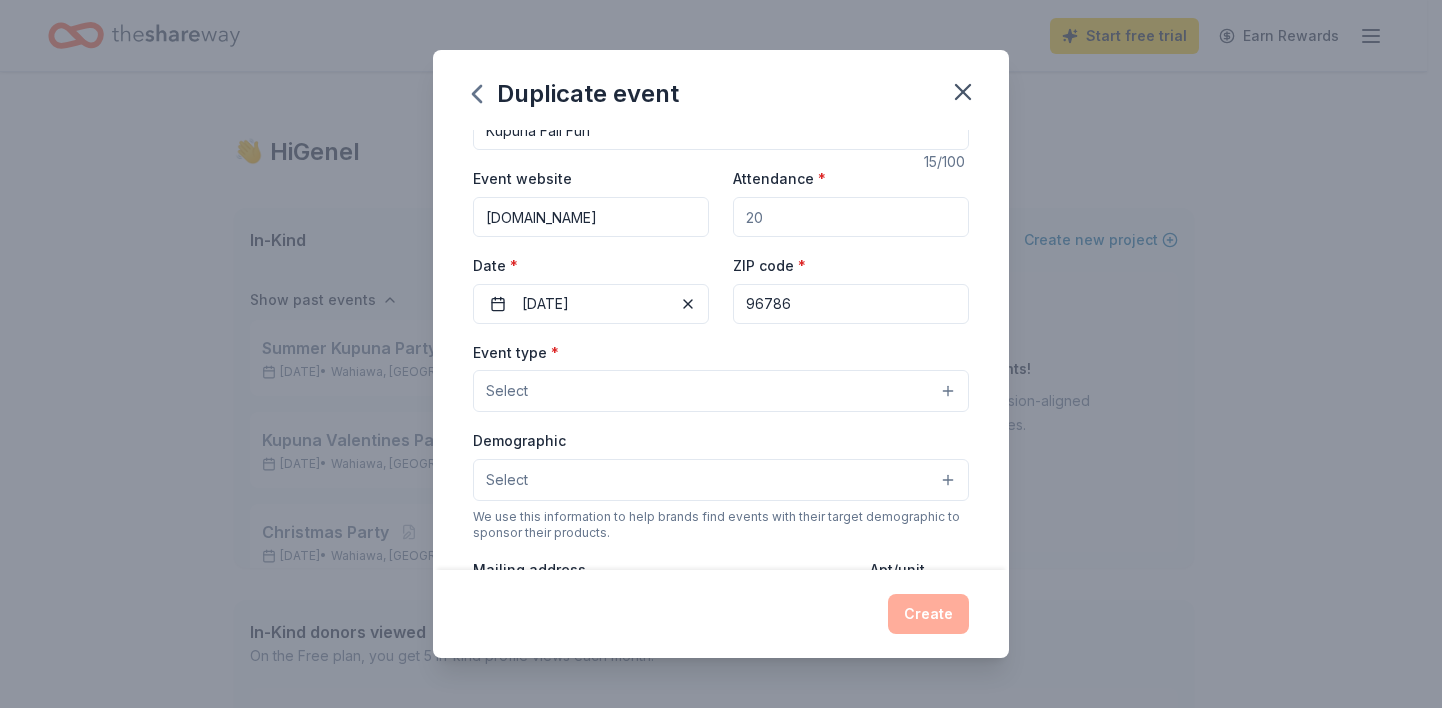 scroll, scrollTop: 135, scrollLeft: 0, axis: vertical 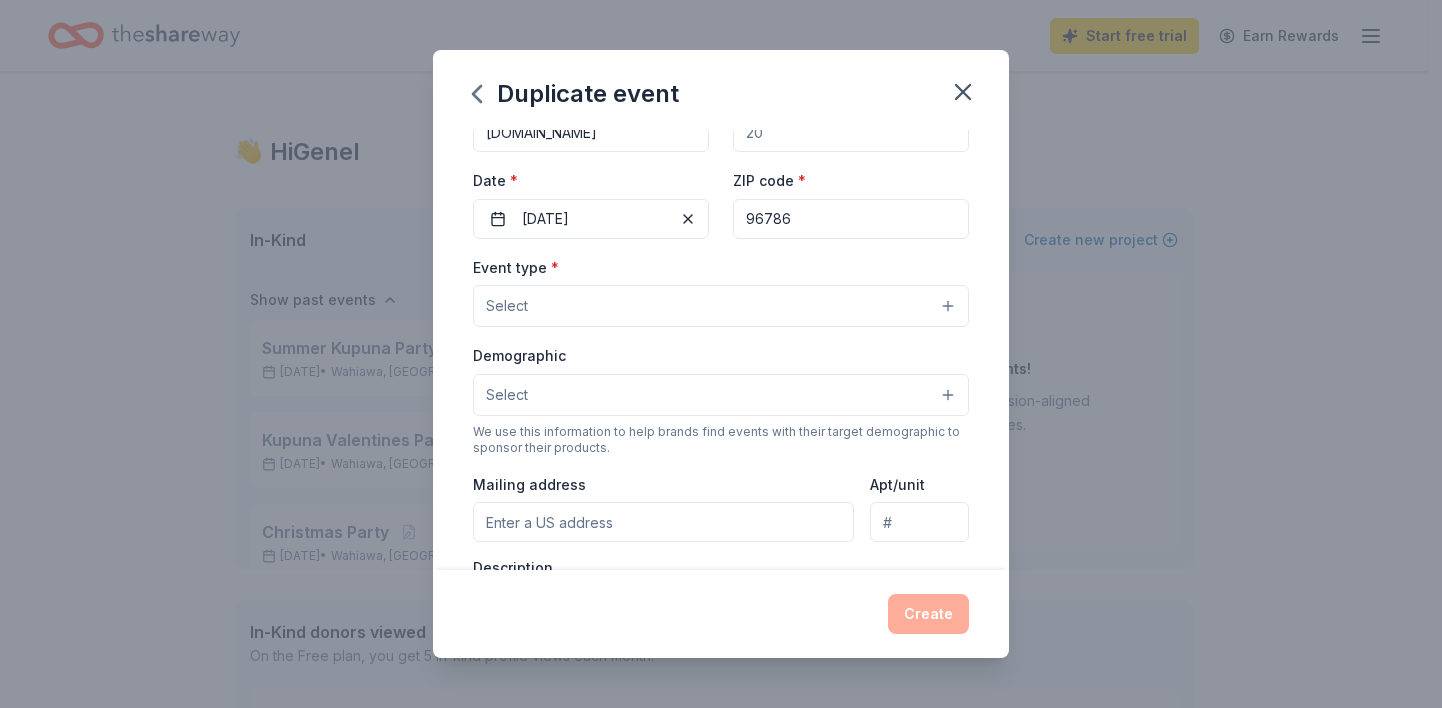 click on "Select" at bounding box center [721, 306] 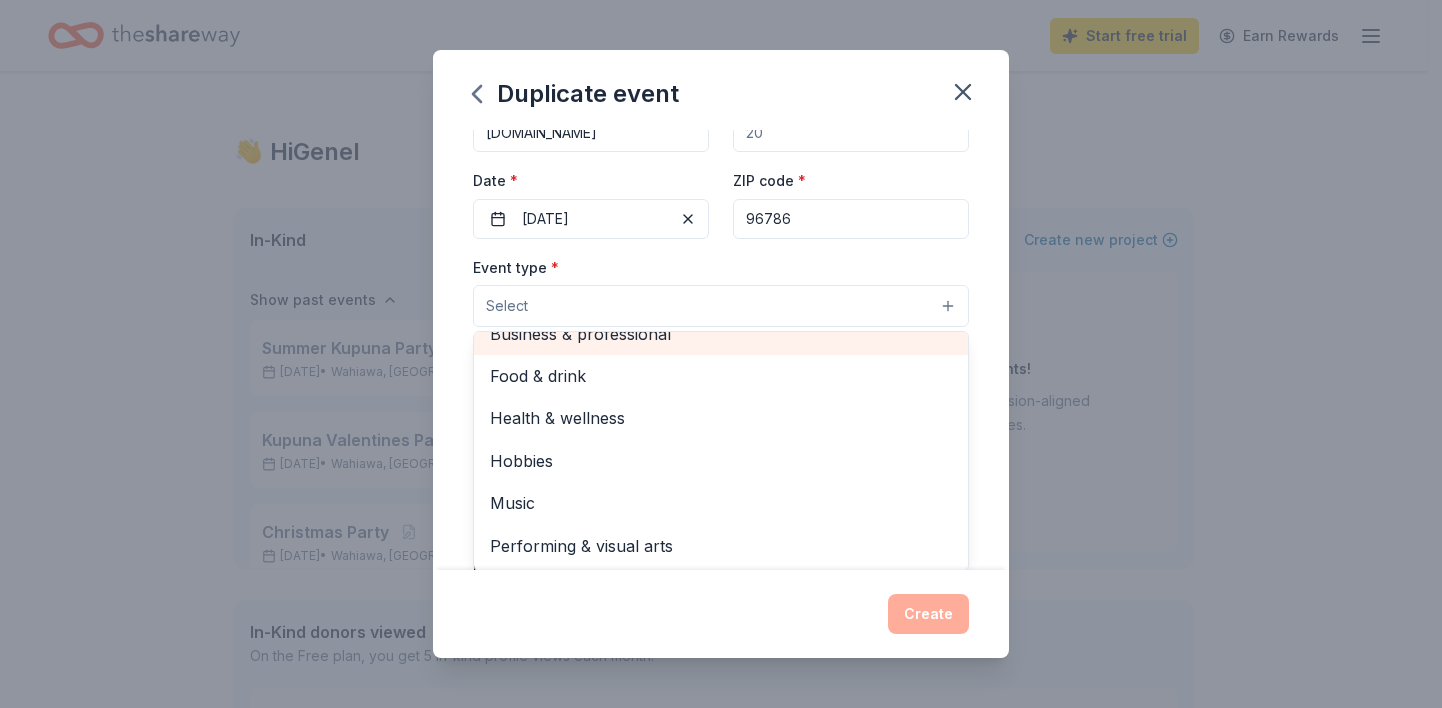scroll, scrollTop: 67, scrollLeft: 0, axis: vertical 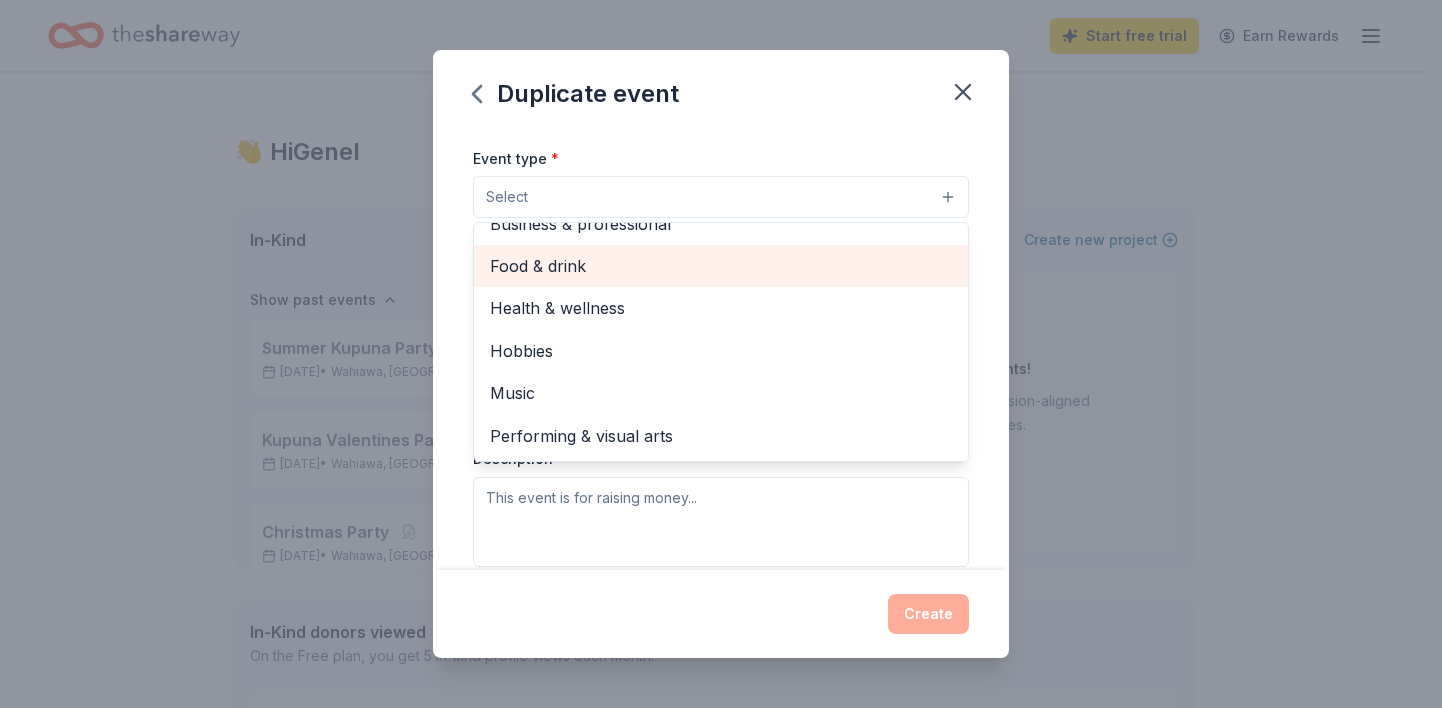 click on "Food & drink" at bounding box center [721, 266] 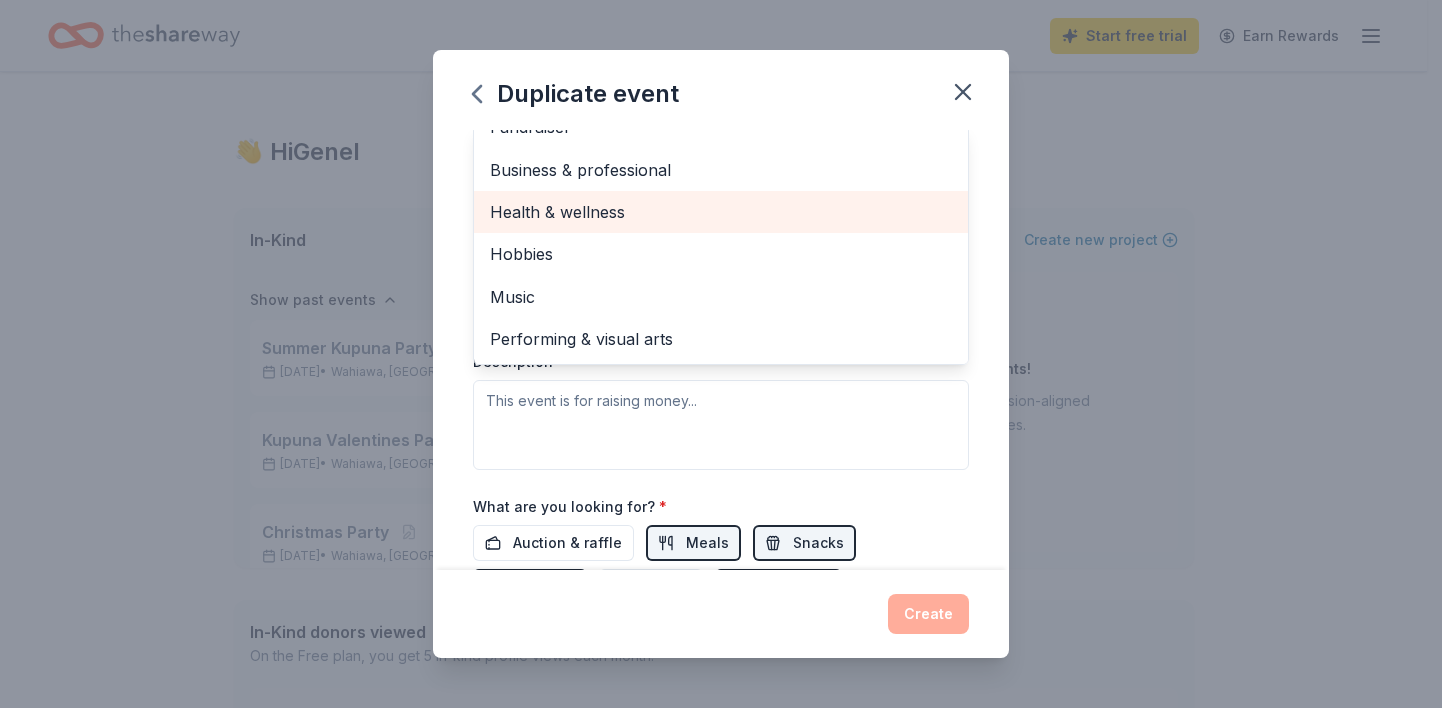 scroll, scrollTop: 347, scrollLeft: 0, axis: vertical 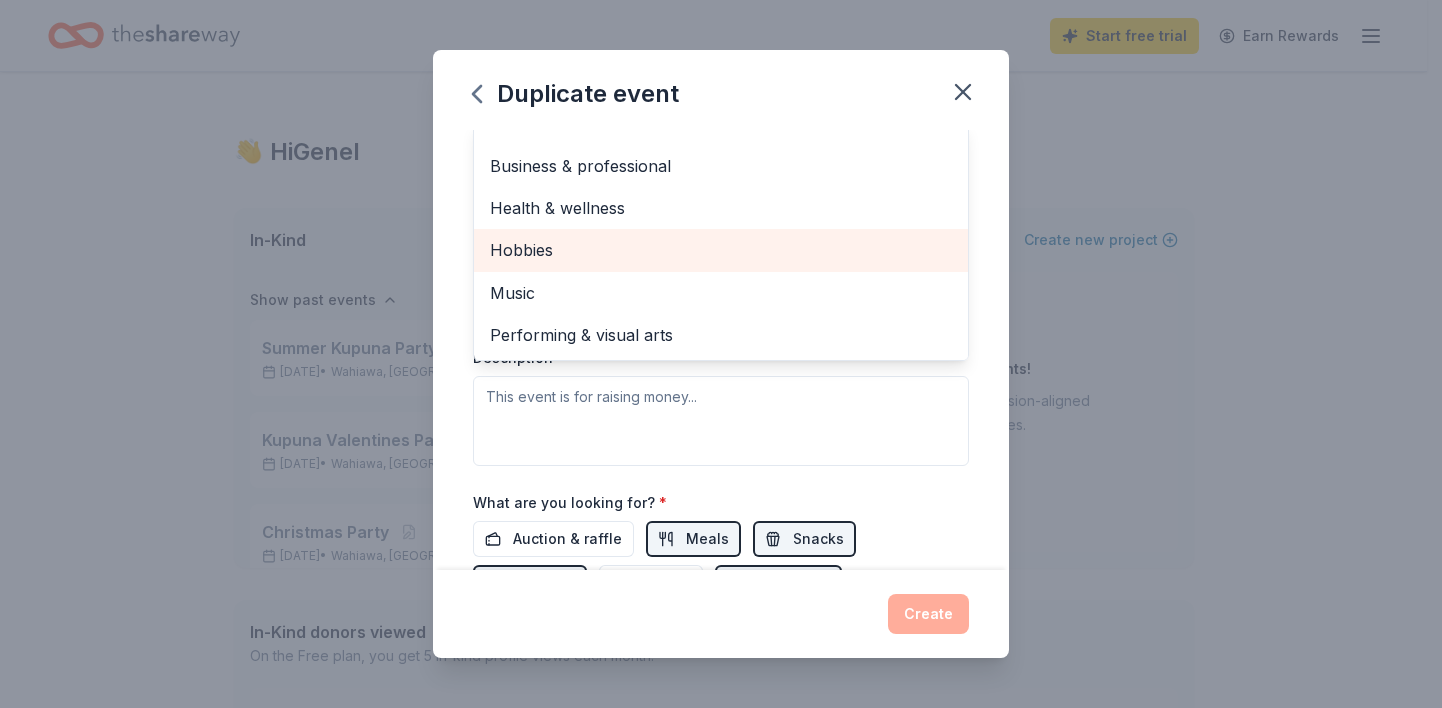 click on "Hobbies" at bounding box center (721, 250) 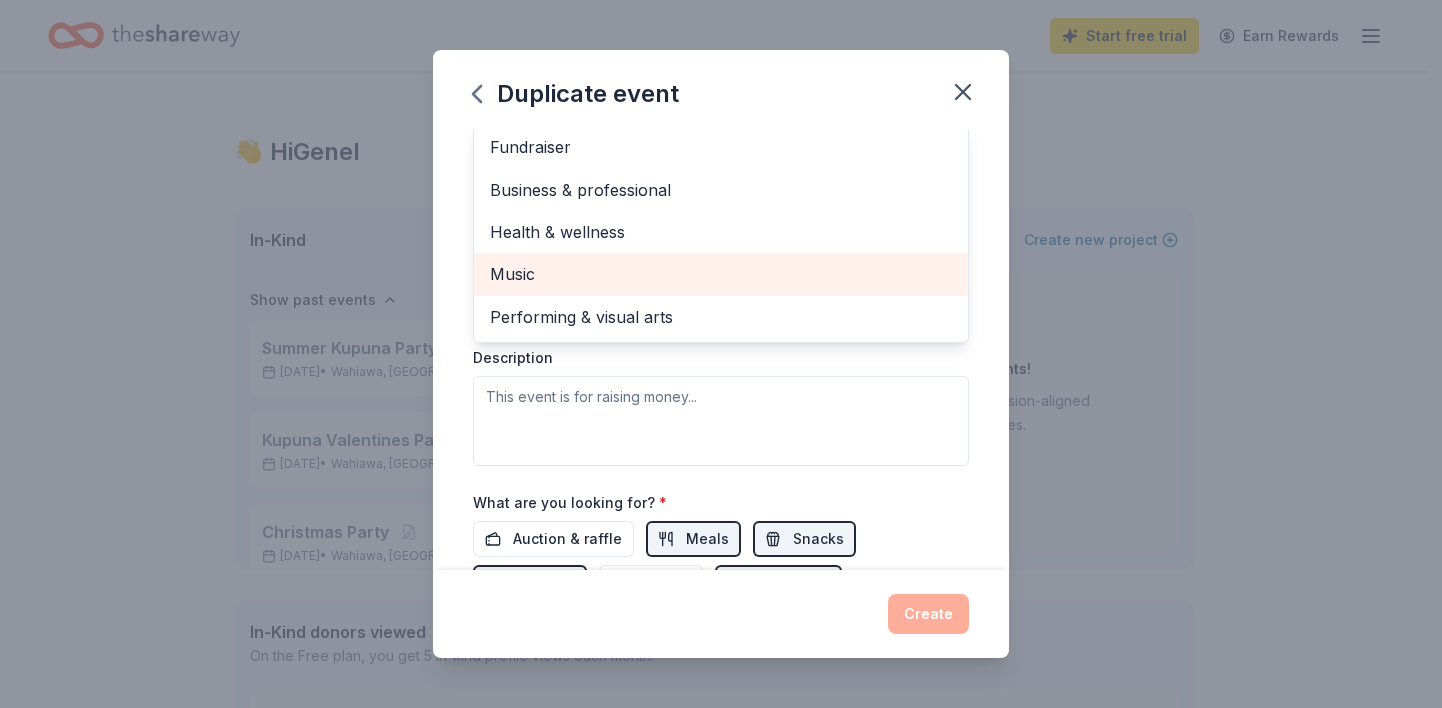 scroll, scrollTop: 0, scrollLeft: 0, axis: both 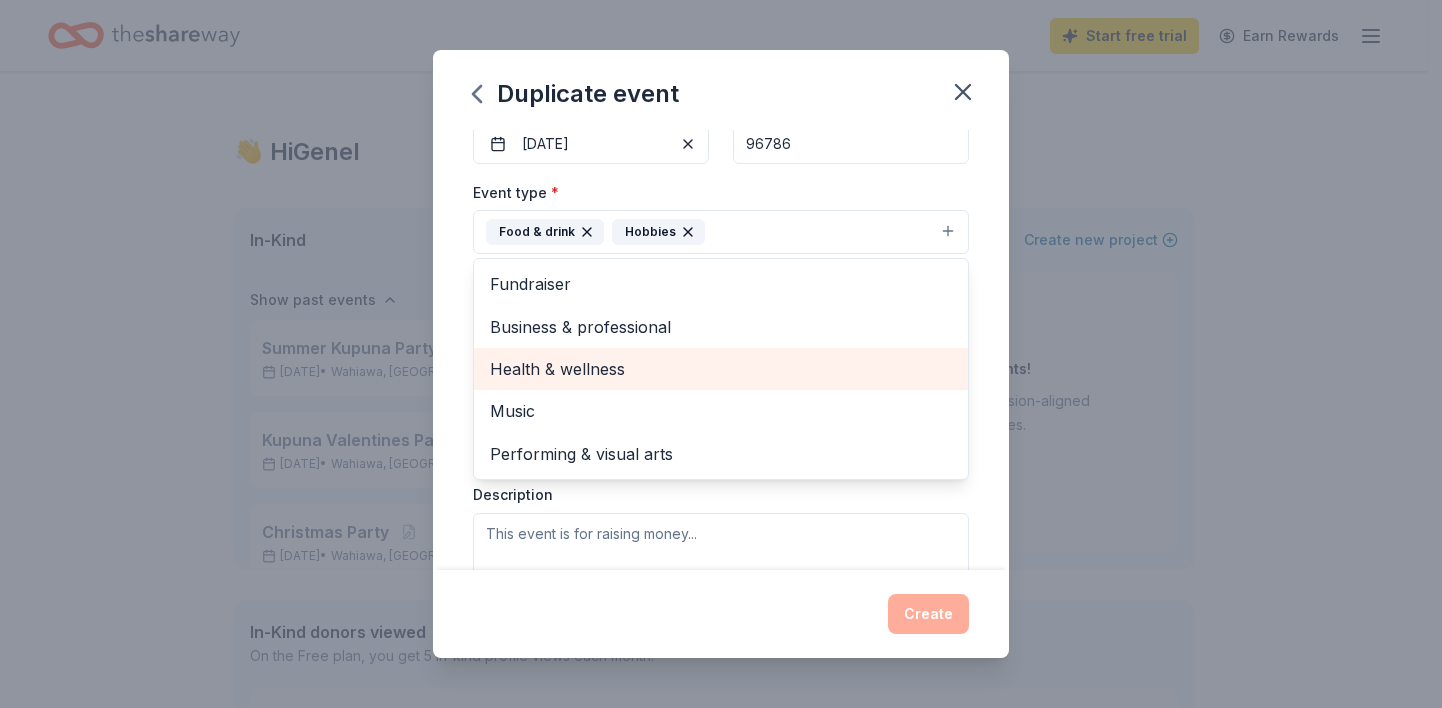 click on "Health & wellness" at bounding box center (721, 369) 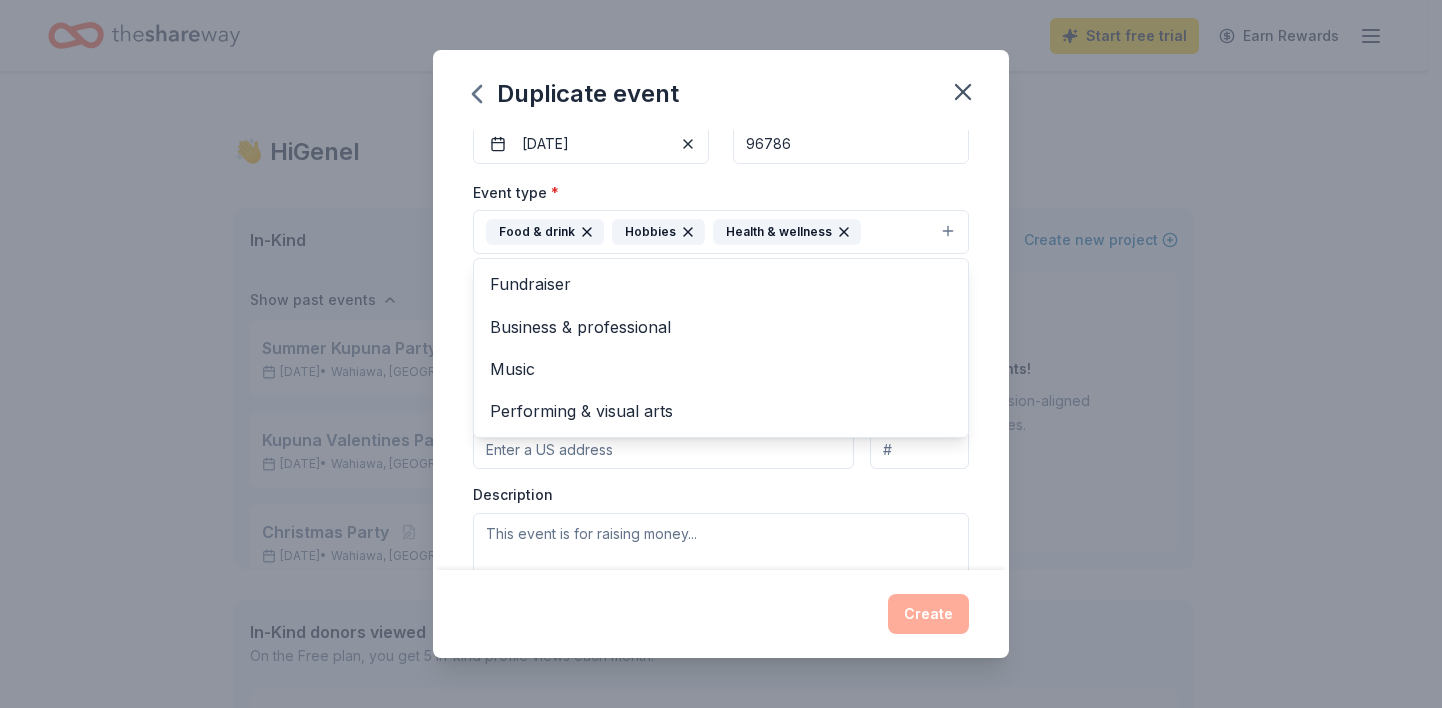 click on "Event name * Kupuna Fall Fun 15 /100 Event website www.eternalfocusfoundation.org Attendance * Date * 09/25/2025 ZIP code * 96786 Event type * Food & drink Hobbies Health & wellness Fundraiser Business & professional Music Performing & visual arts Demographic Select We use this information to help brands find events with their target demographic to sponsor their products. Mailing address Apt/unit Description What are you looking for? * Auction & raffle Meals Snacks Desserts Alcohol Beverages Send me reminders Email me reminders of donor application deadlines Recurring event Copy donors Saved Applied Approved Received Declined Not interested All copied donors will be given "saved" status in your new event. Companies that are no longer donating will not be copied." at bounding box center (721, 350) 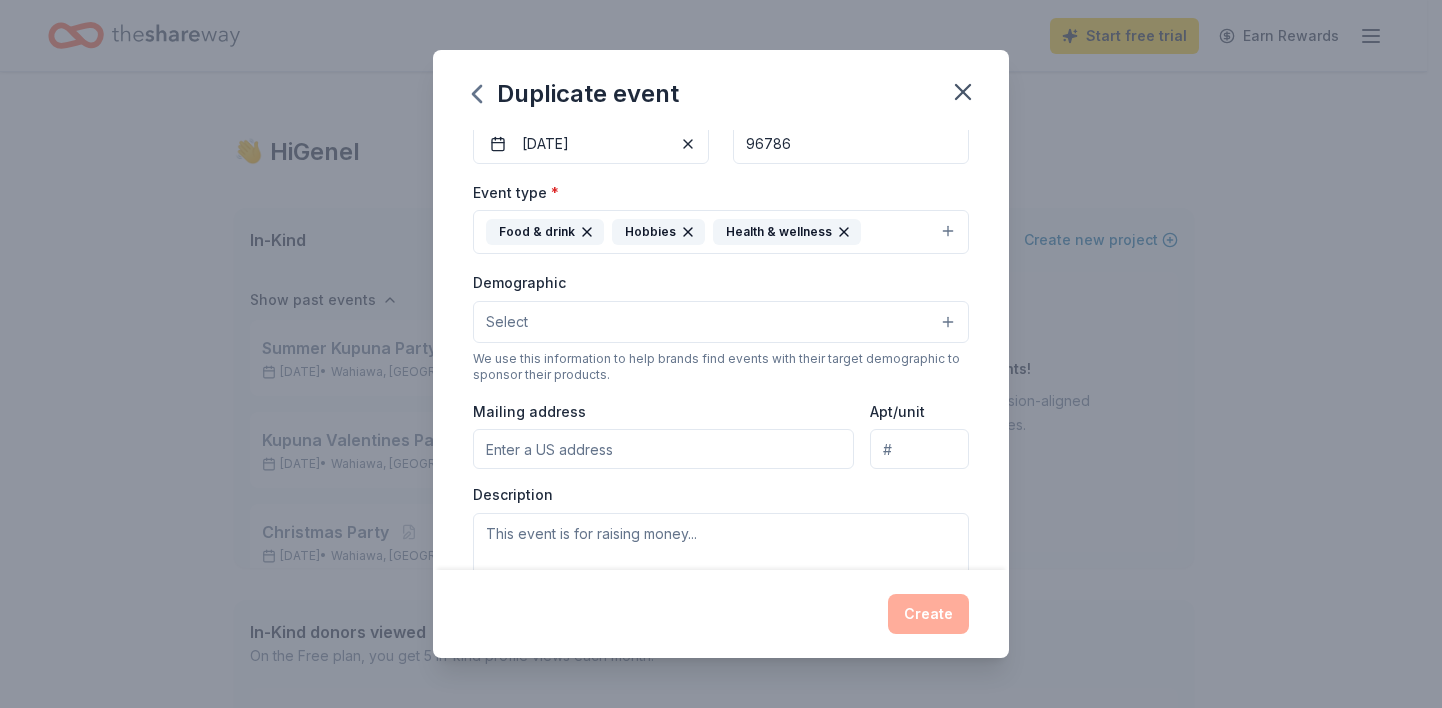 click on "Select" at bounding box center [721, 322] 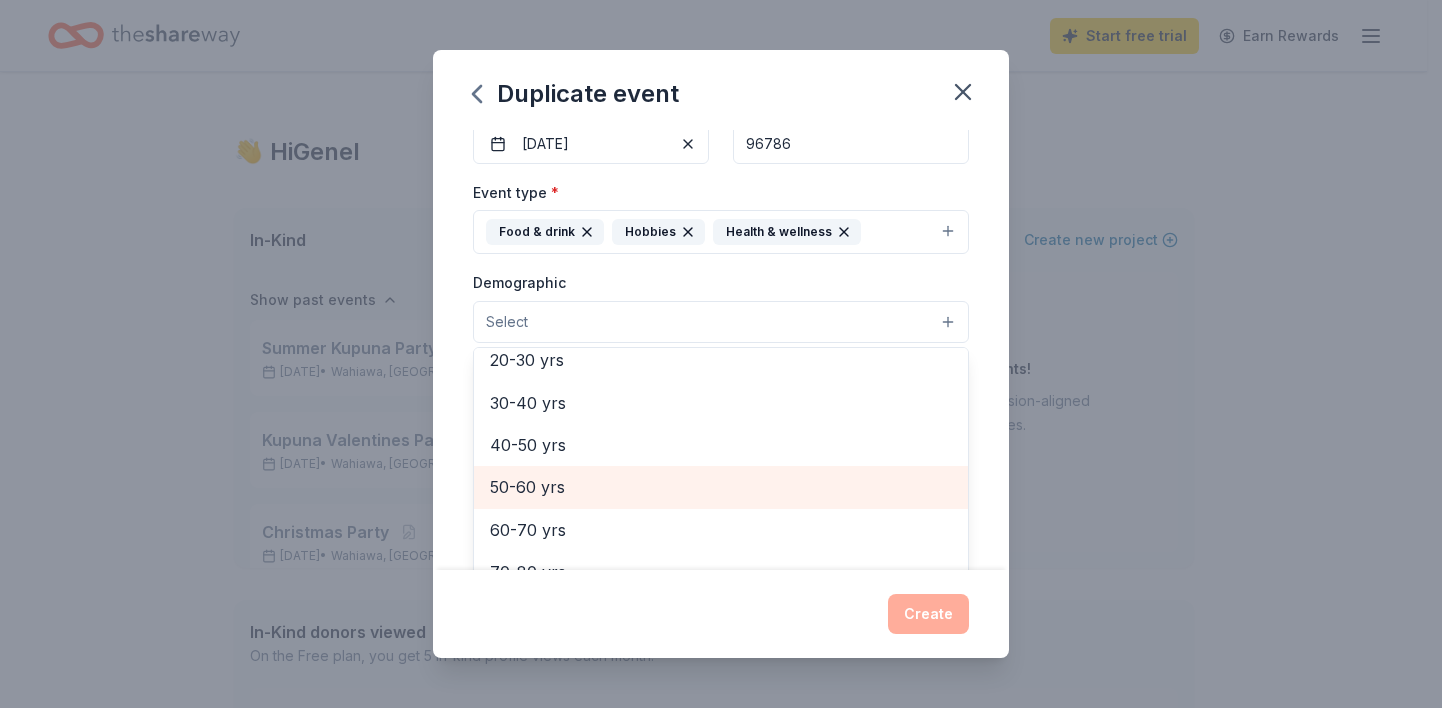 scroll, scrollTop: 321, scrollLeft: 0, axis: vertical 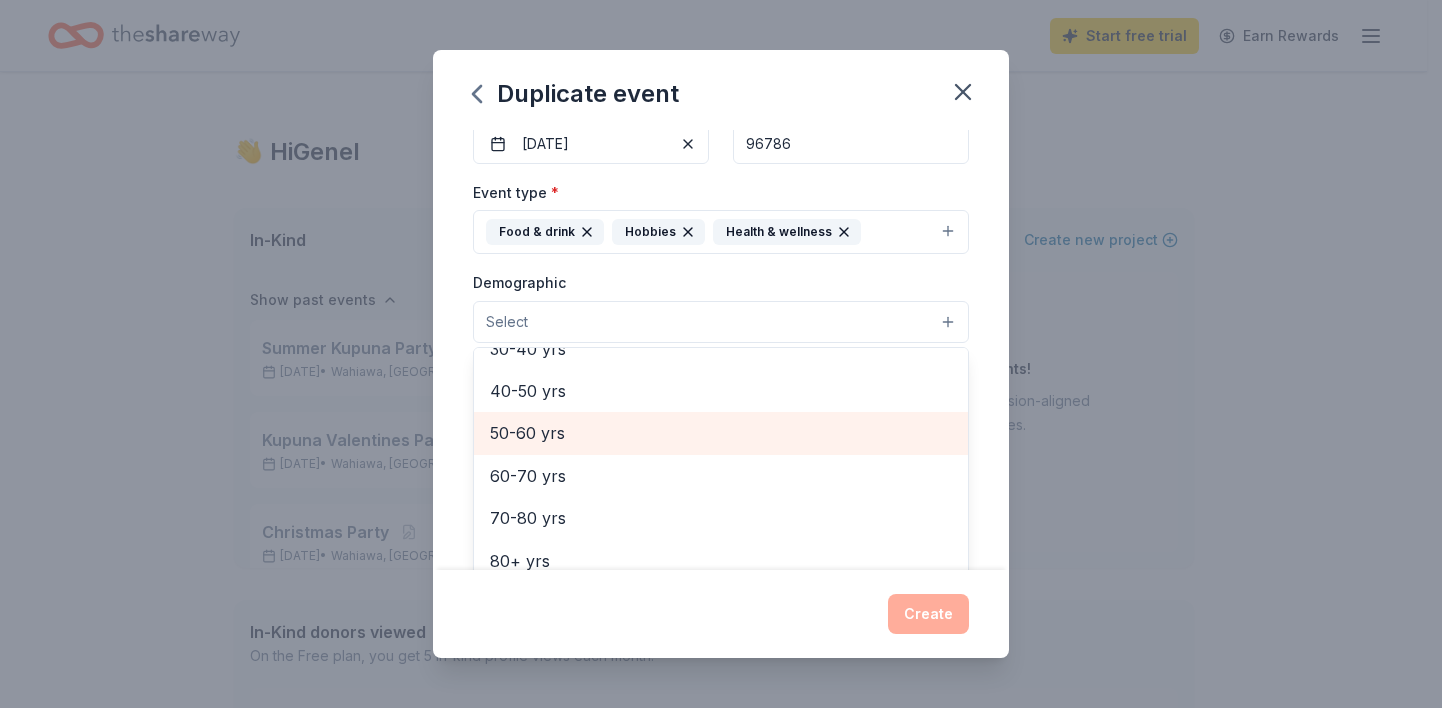click on "50-60 yrs" at bounding box center (721, 433) 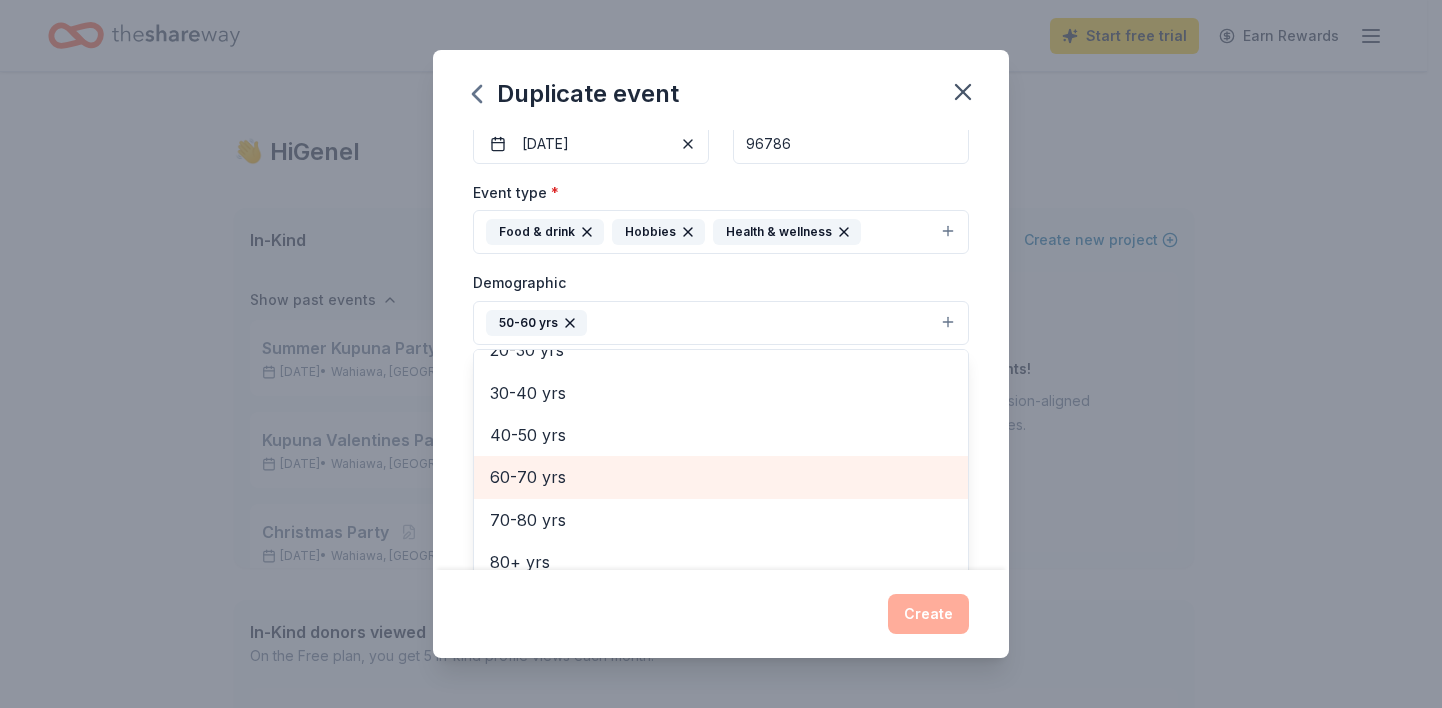 click on "60-70 yrs" at bounding box center [721, 477] 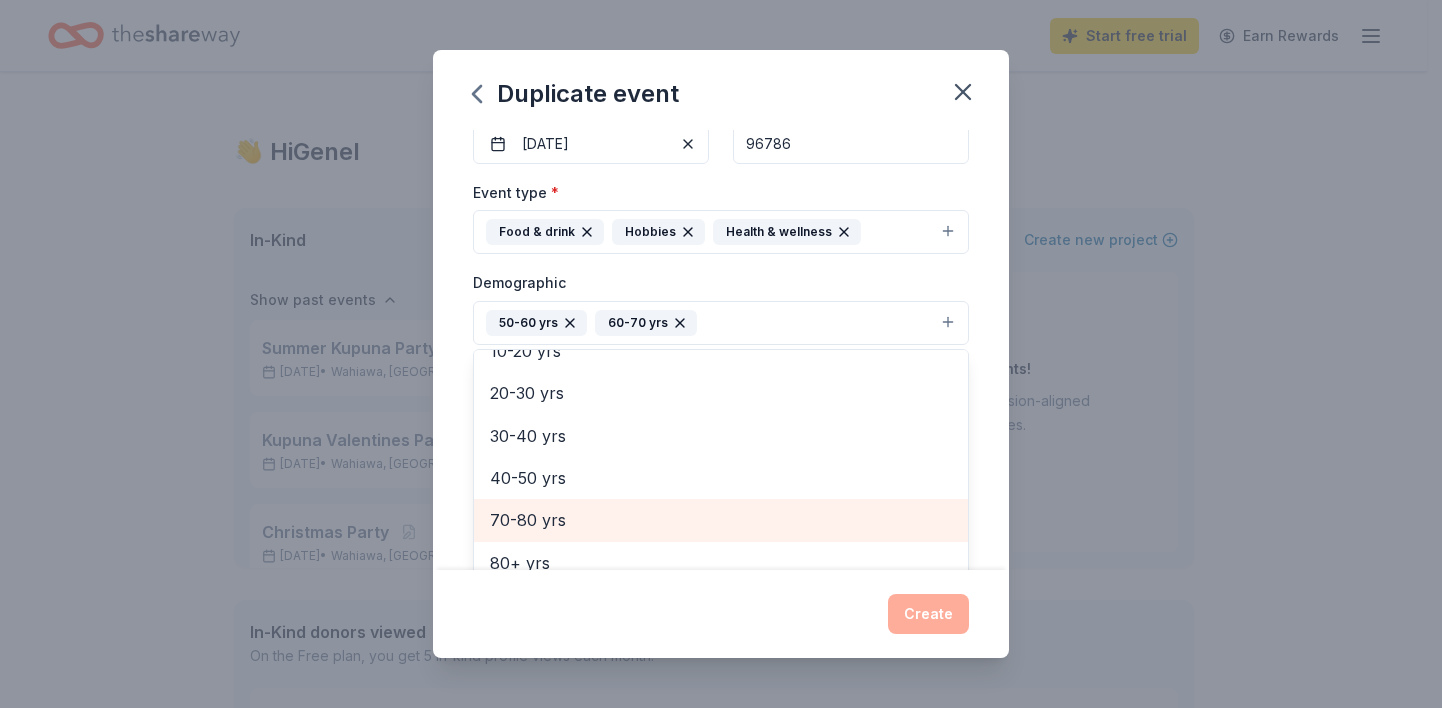 click on "70-80 yrs" at bounding box center (721, 520) 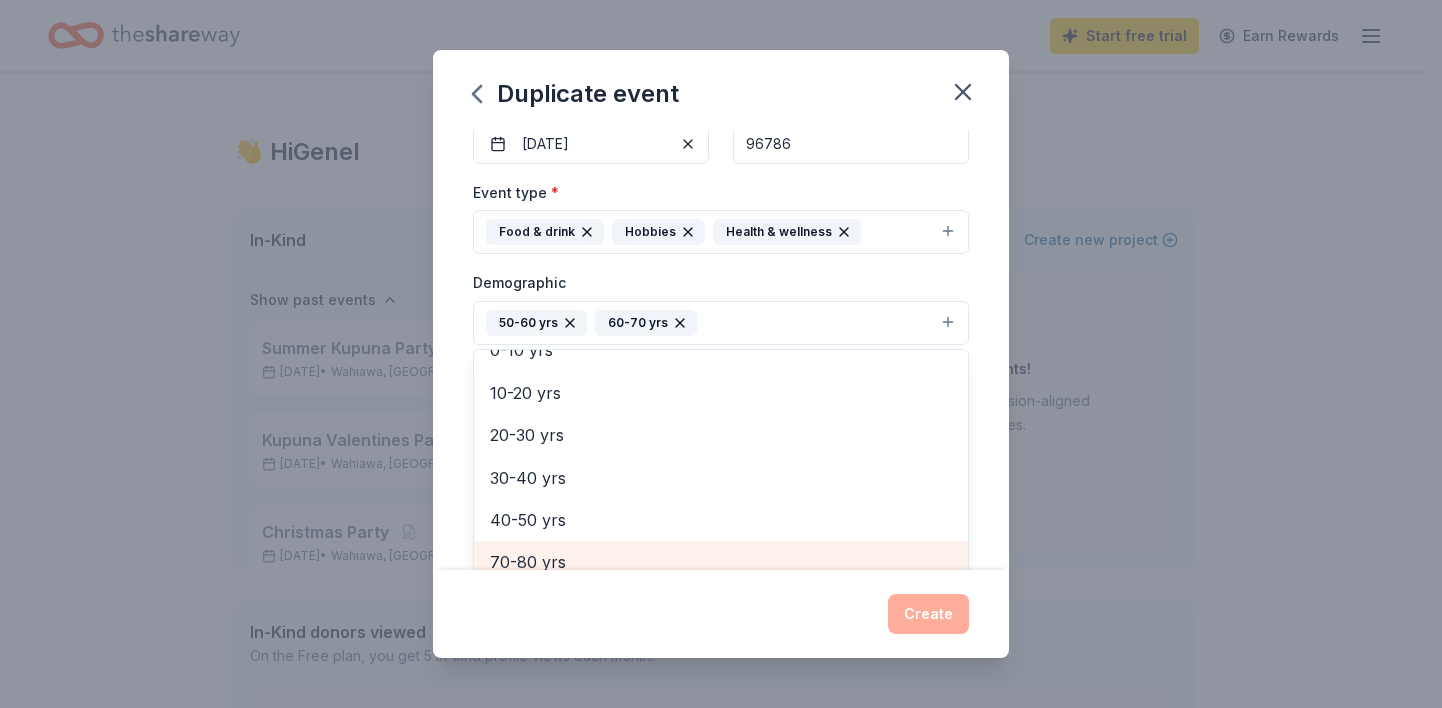 scroll, scrollTop: 223, scrollLeft: 0, axis: vertical 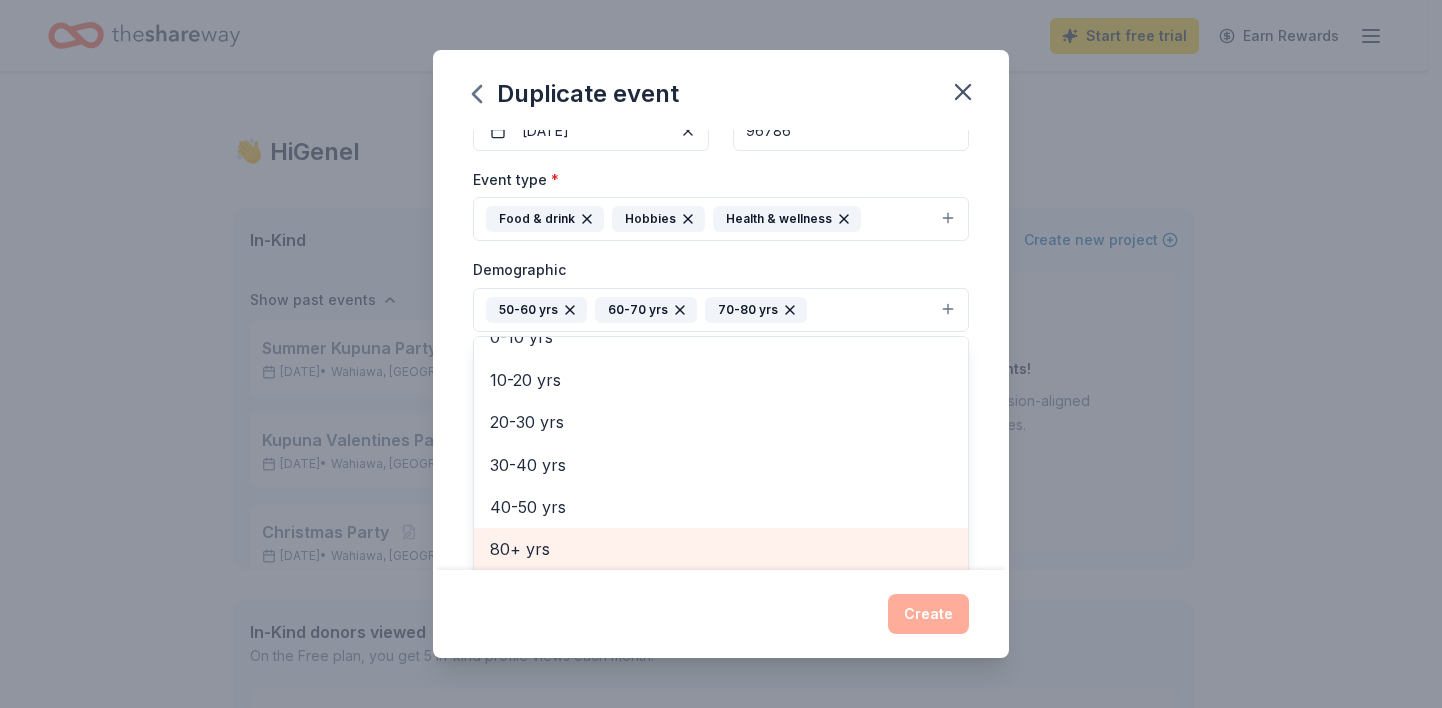 click on "80+ yrs" at bounding box center (721, 549) 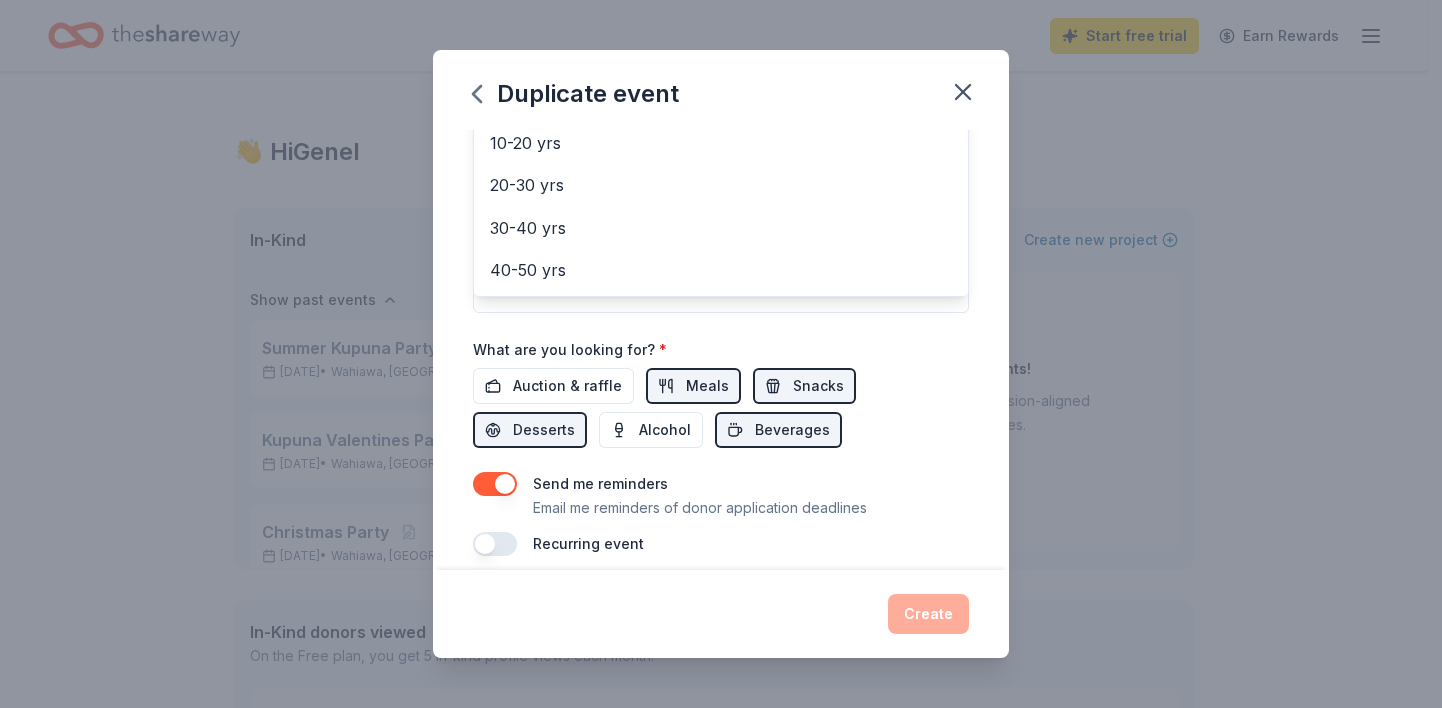 click on "Event name * Kupuna Fall Fun 15 /100 Event website www.eternalfocusfoundation.org Attendance * Date * 09/25/2025 ZIP code * 96786 Event type * Food & drink Hobbies Health & wellness Demographic 50-60 yrs 60-70 yrs 70-80 yrs 80+ yrs All genders Mostly men Mostly women All ages 0-10 yrs 10-20 yrs 20-30 yrs 30-40 yrs 40-50 yrs We use this information to help brands find events with their target demographic to sponsor their products. Mailing address Apt/unit Description What are you looking for? * Auction & raffle Meals Snacks Desserts Alcohol Beverages Send me reminders Email me reminders of donor application deadlines Recurring event Copy donors Saved Applied Approved Received Declined Not interested All copied donors will be given "saved" status in your new event. Companies that are no longer donating will not be copied." at bounding box center (721, 350) 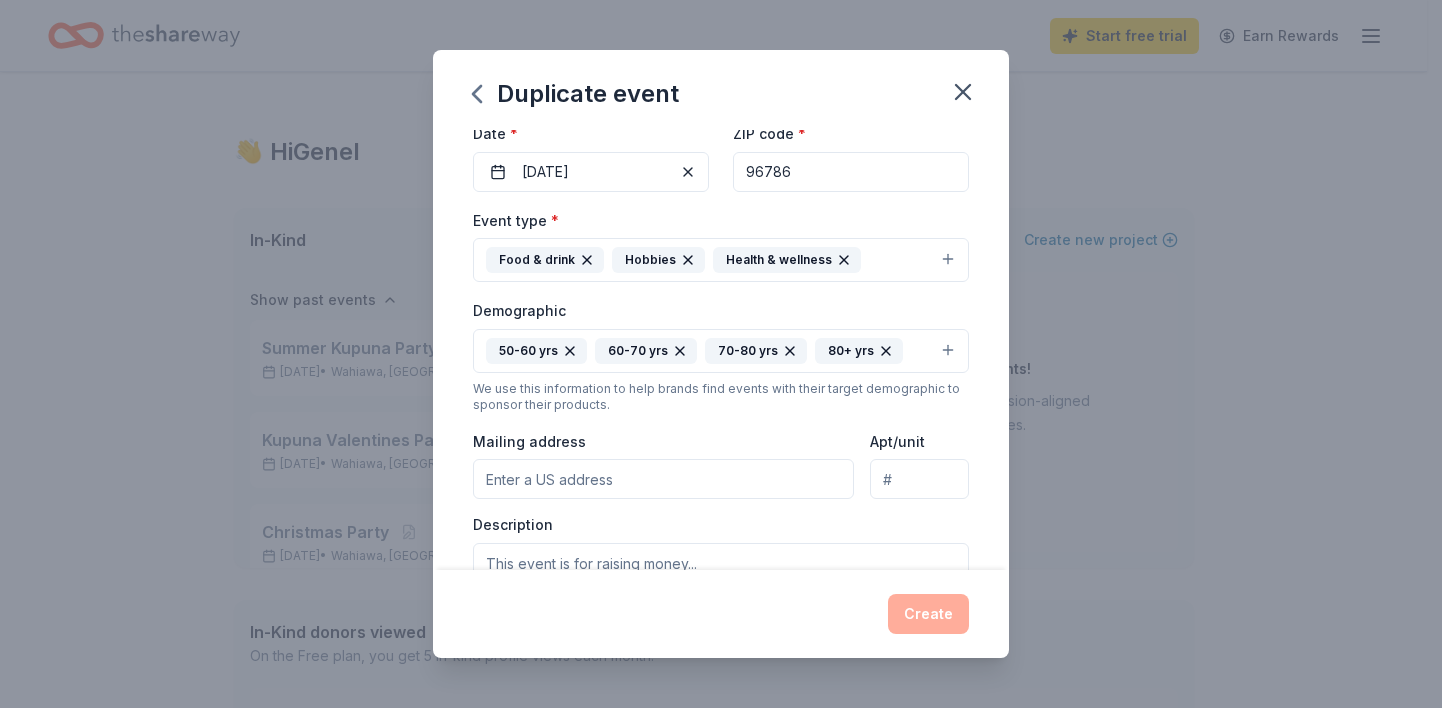 click on "Mailing address" at bounding box center [663, 479] 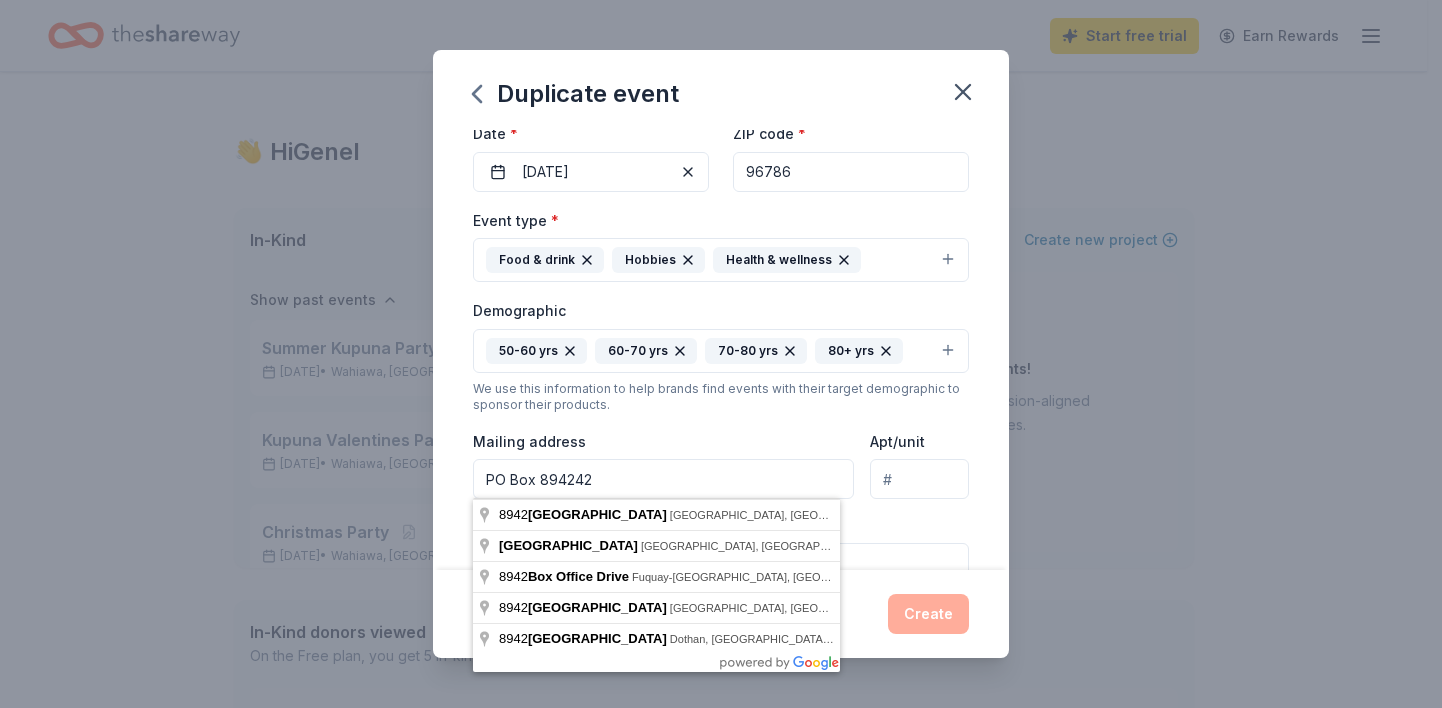 type on "PO Box 894242" 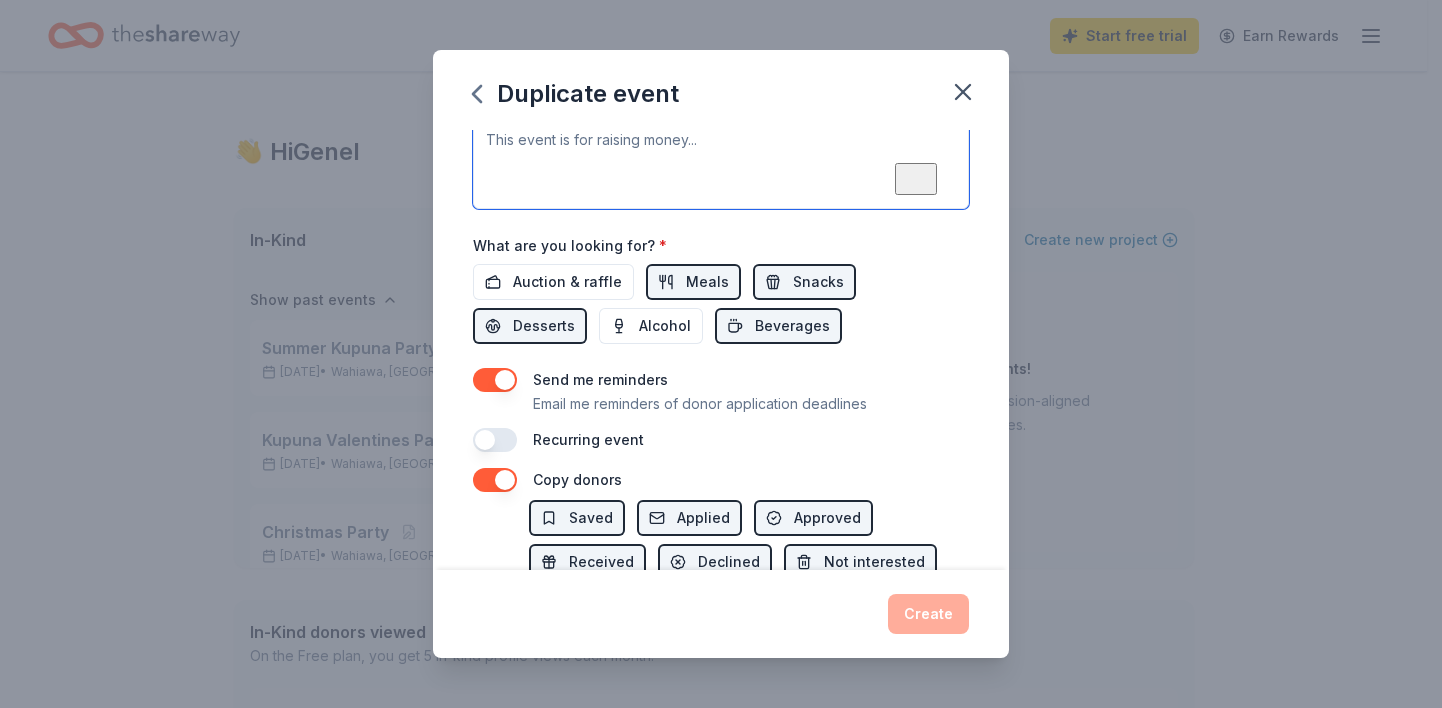 scroll, scrollTop: 615, scrollLeft: 0, axis: vertical 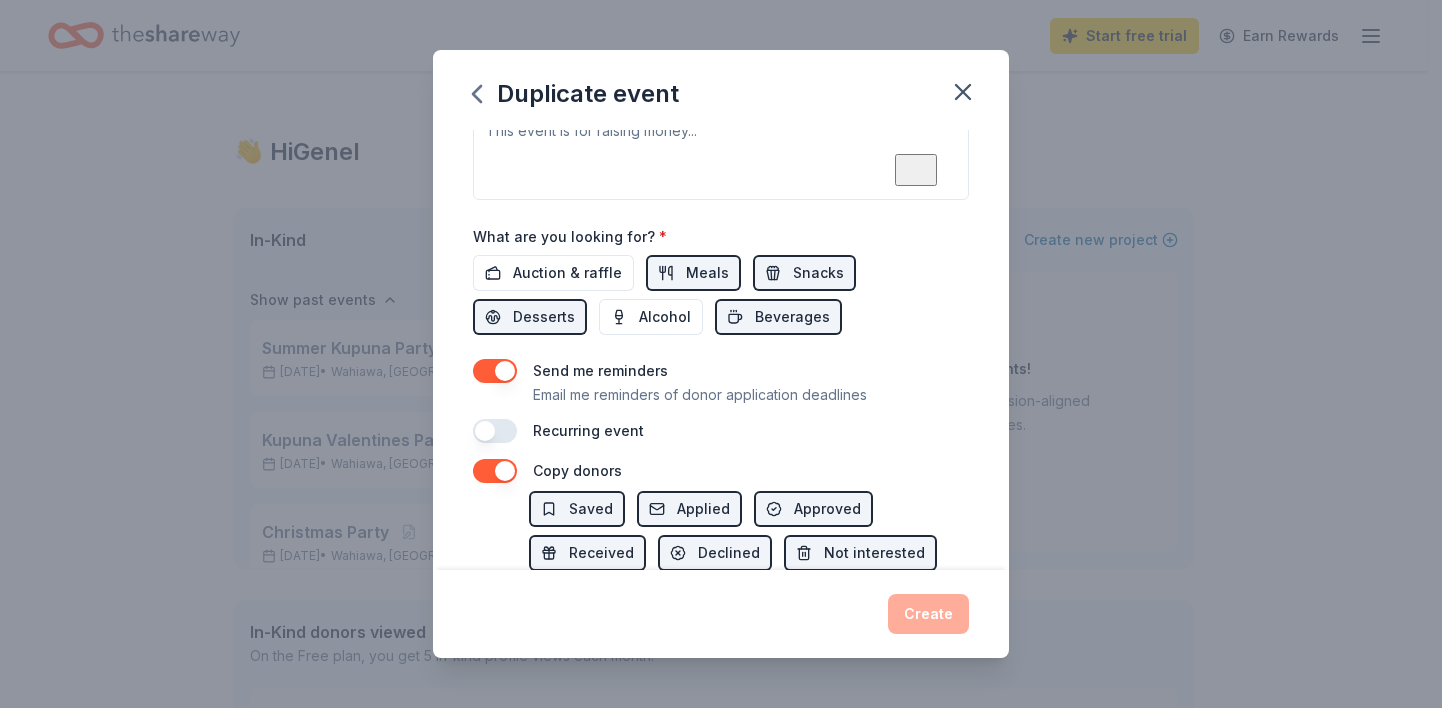click at bounding box center [495, 431] 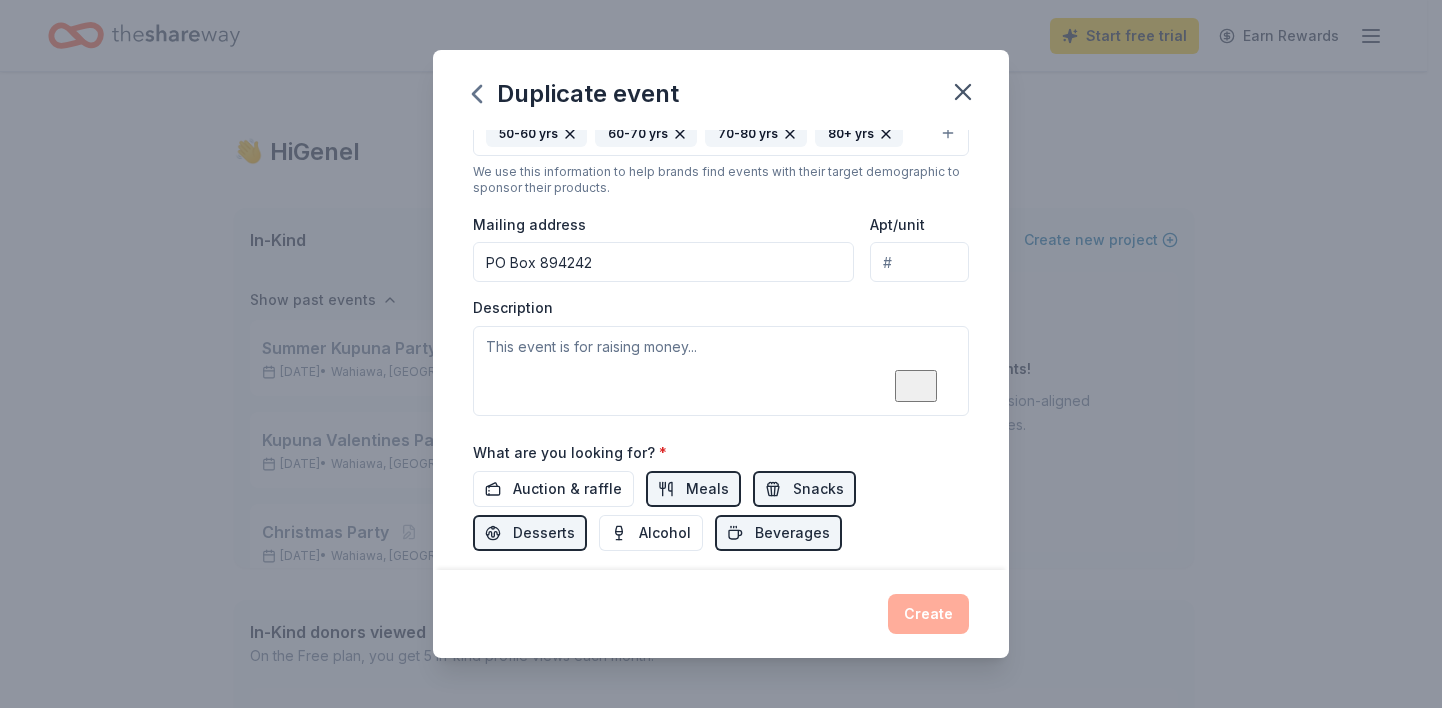 scroll, scrollTop: 397, scrollLeft: 0, axis: vertical 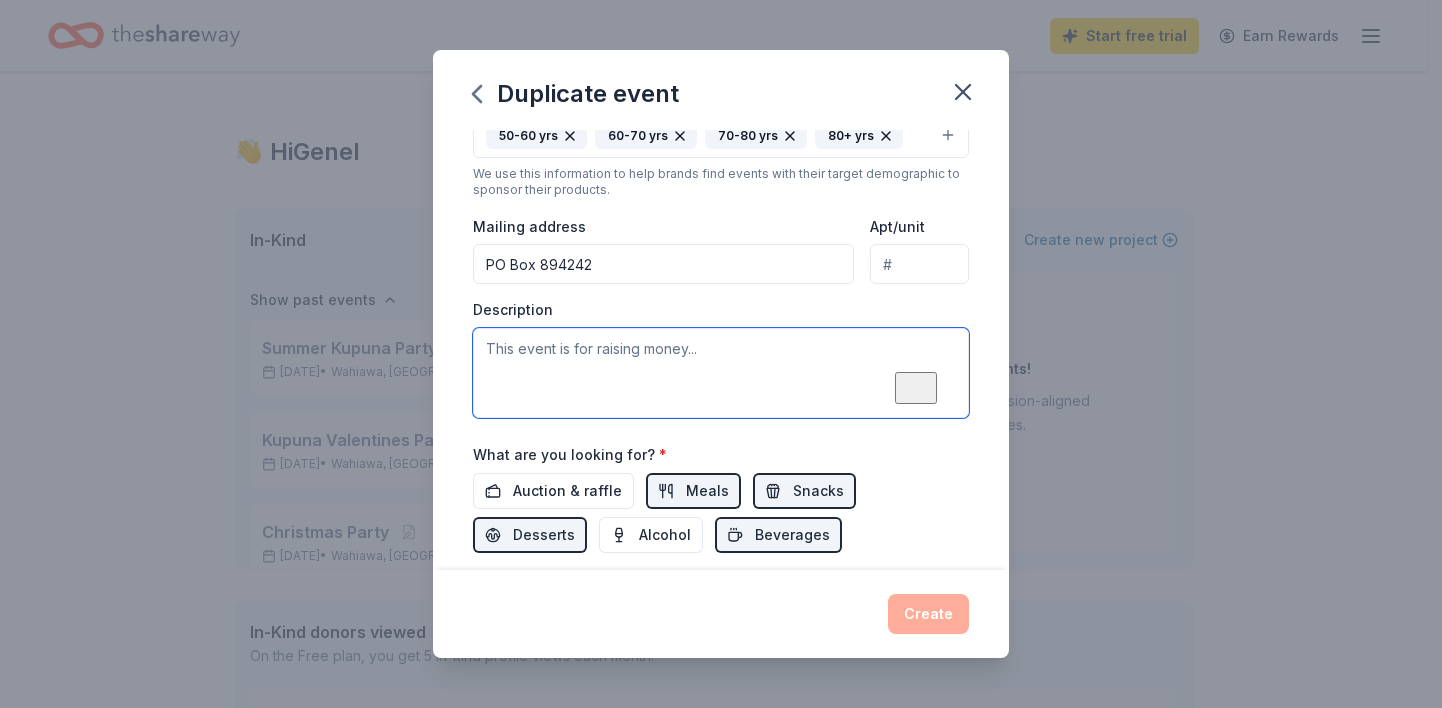 click at bounding box center [721, 373] 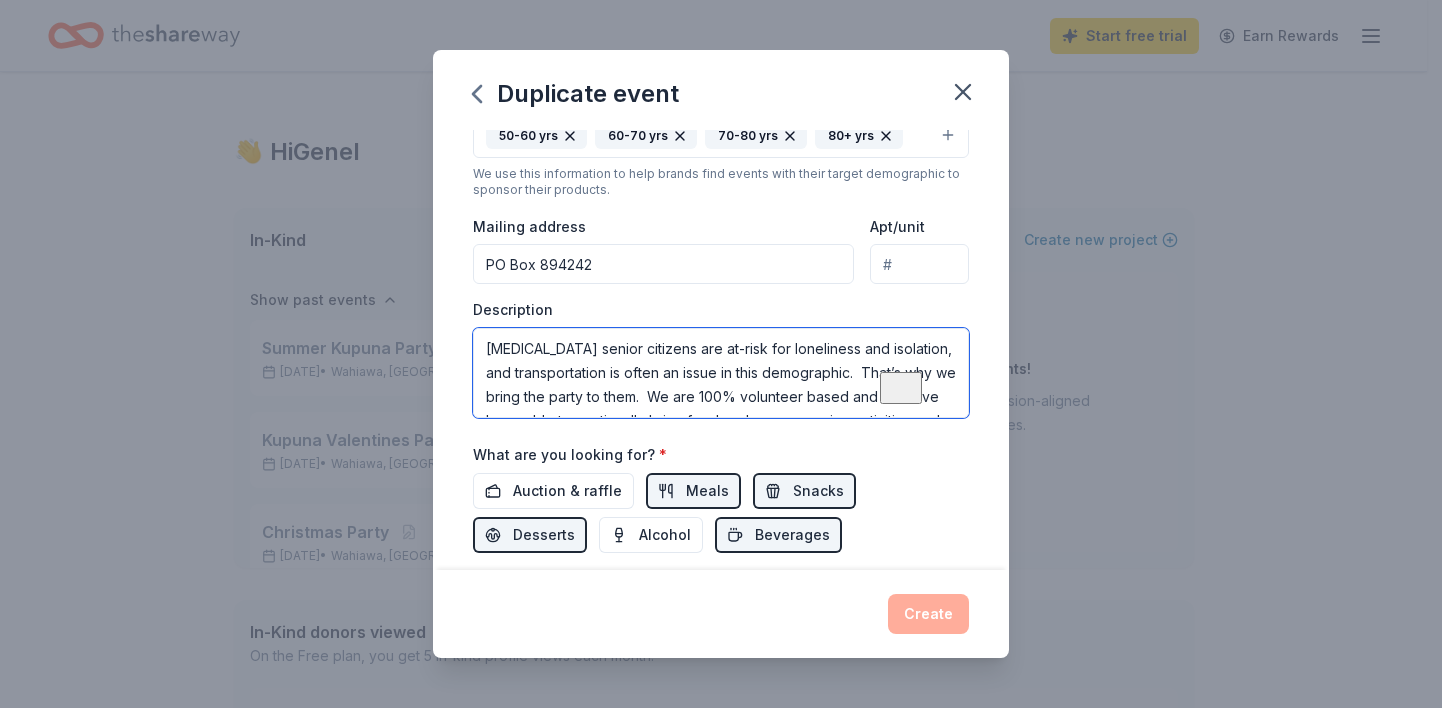 scroll, scrollTop: 181, scrollLeft: 0, axis: vertical 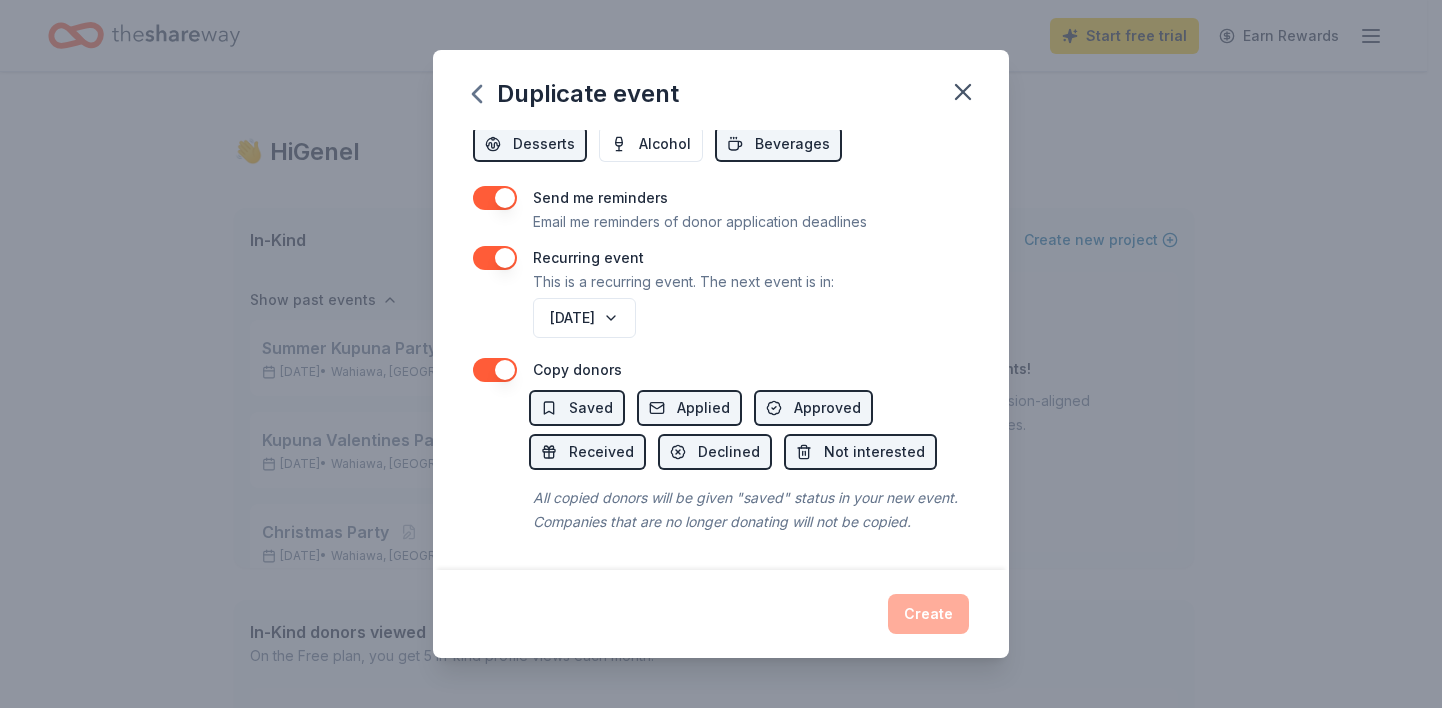 type on "Low income senior citizens are at-risk for loneliness and isolation, and transportation is often an issue in this demographic.  That’s why we bring the party to them.  We are 100% volunteer based and we have been able to continually bring fun, hands-on, engaging activities and games to these kupuna.
We work with a low-income senior building to bring fun and hope to some of our local kupuna.  Our goal is to help kupuna be physically active and engaging, we believe laughter and joy is good medicine, and all-around human connection benefits both resident & volunteer at these events." 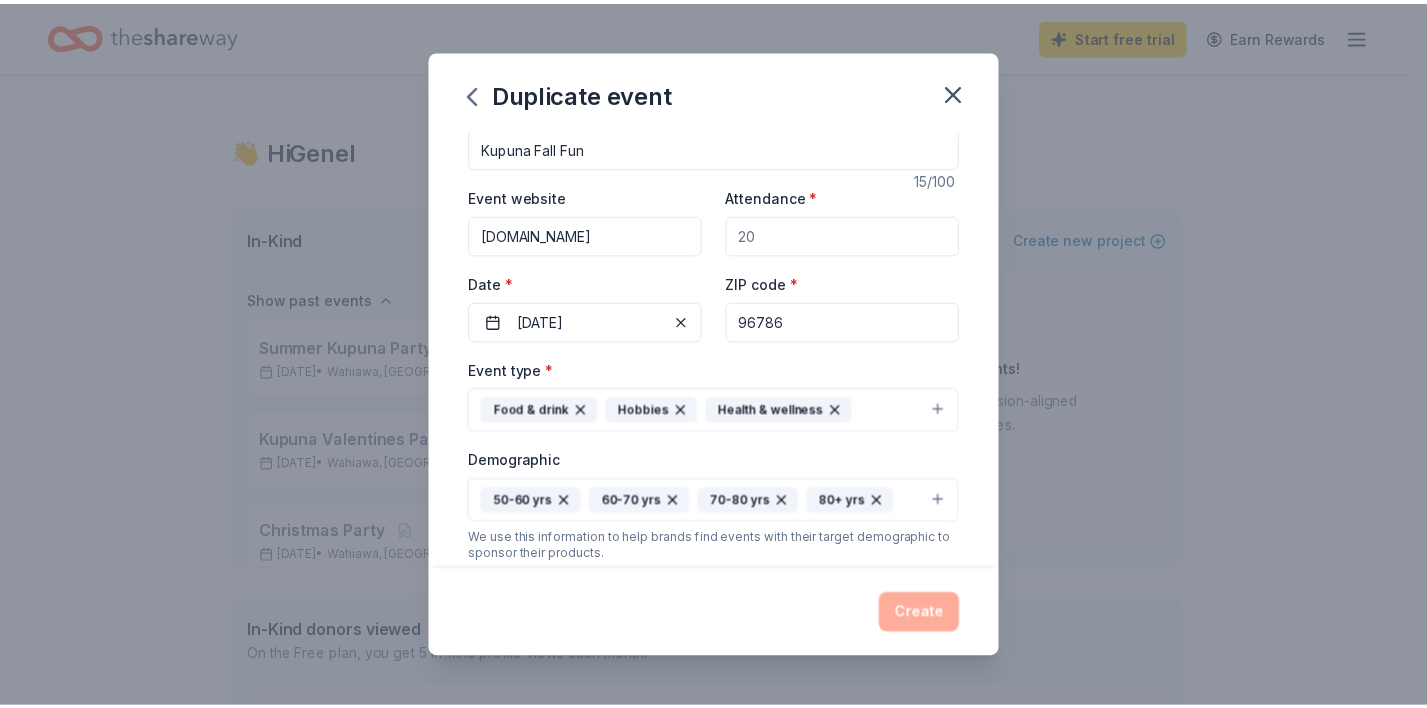 scroll, scrollTop: 0, scrollLeft: 0, axis: both 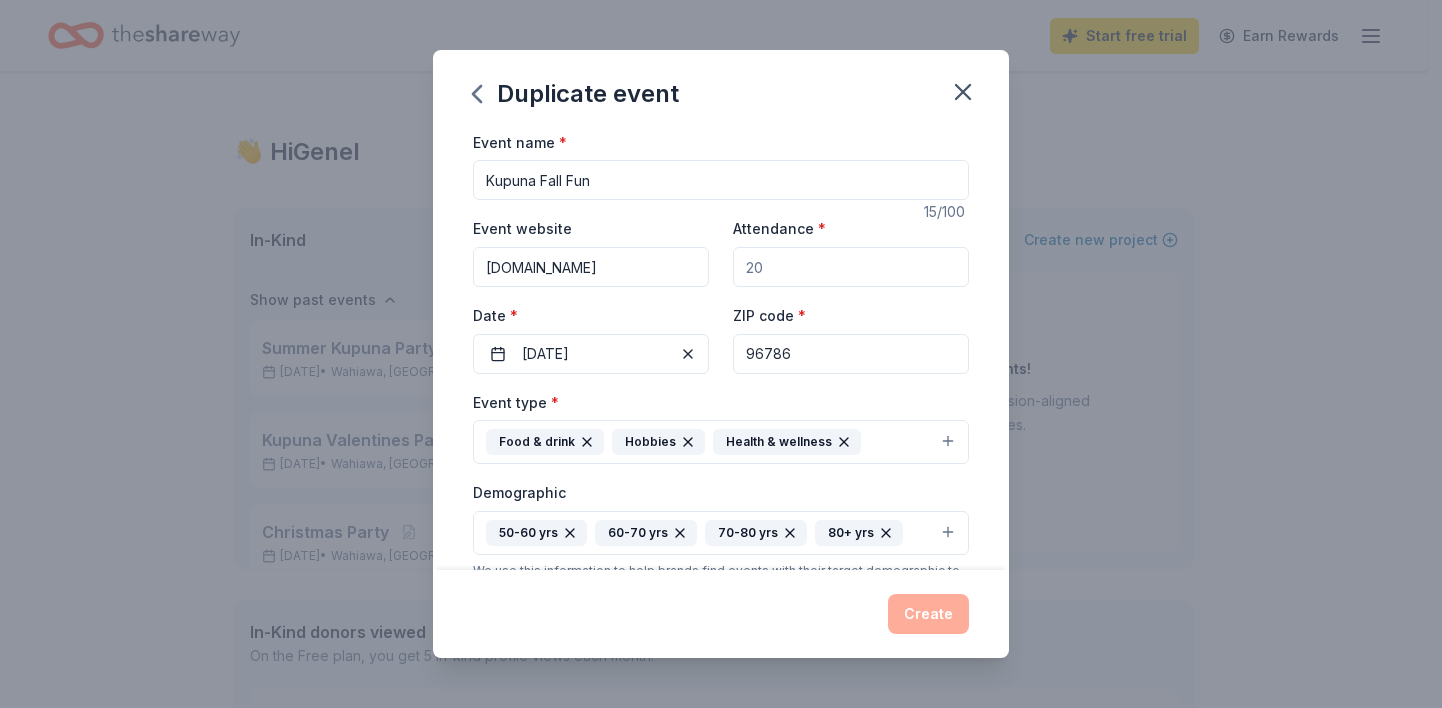 click on "Attendance *" at bounding box center (851, 267) 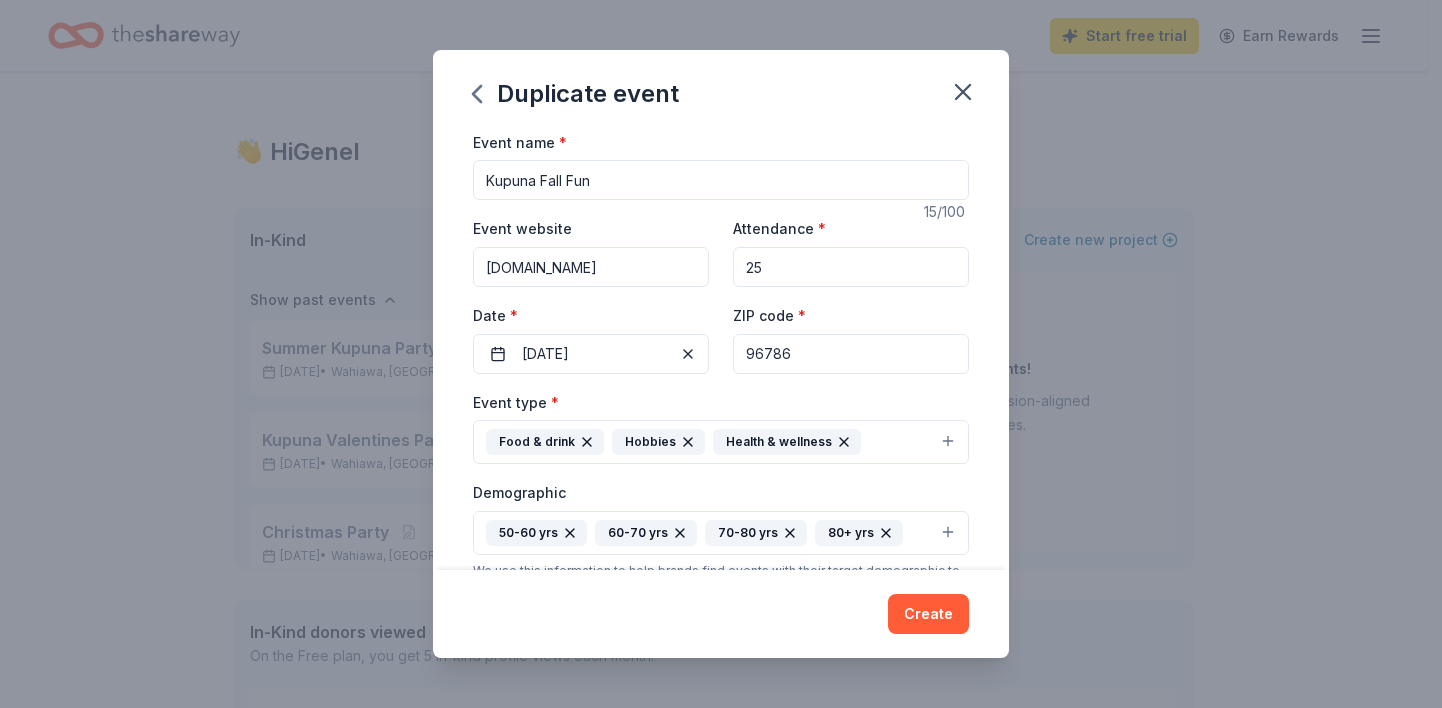 type on "25" 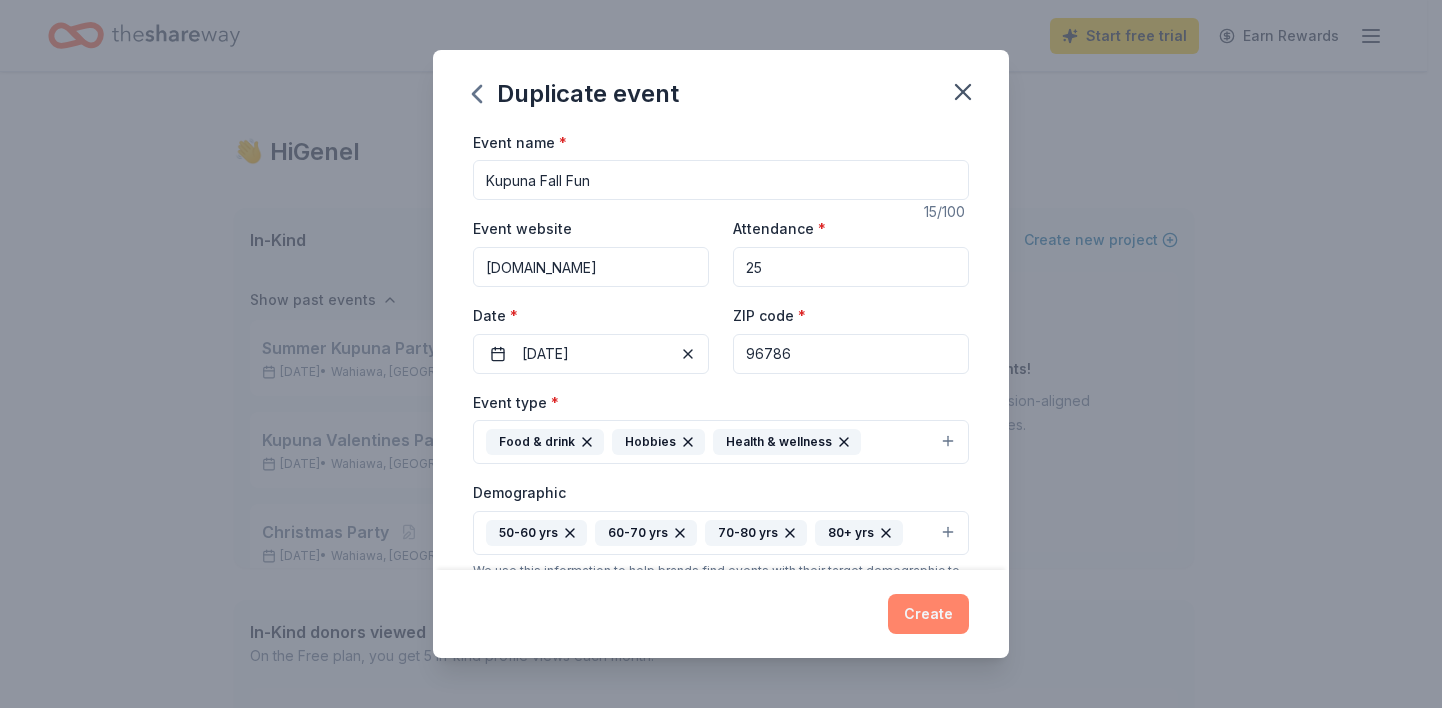 click on "Create" at bounding box center (928, 614) 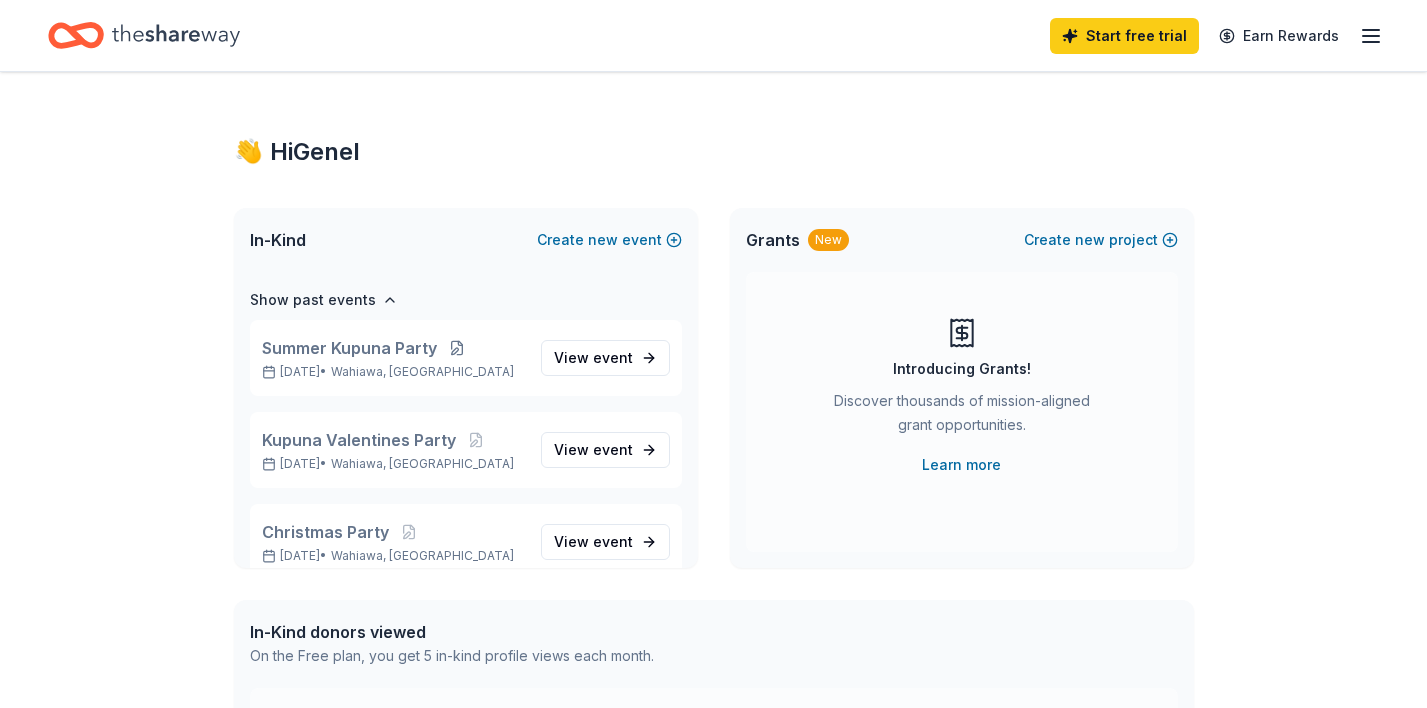 scroll, scrollTop: 76, scrollLeft: 0, axis: vertical 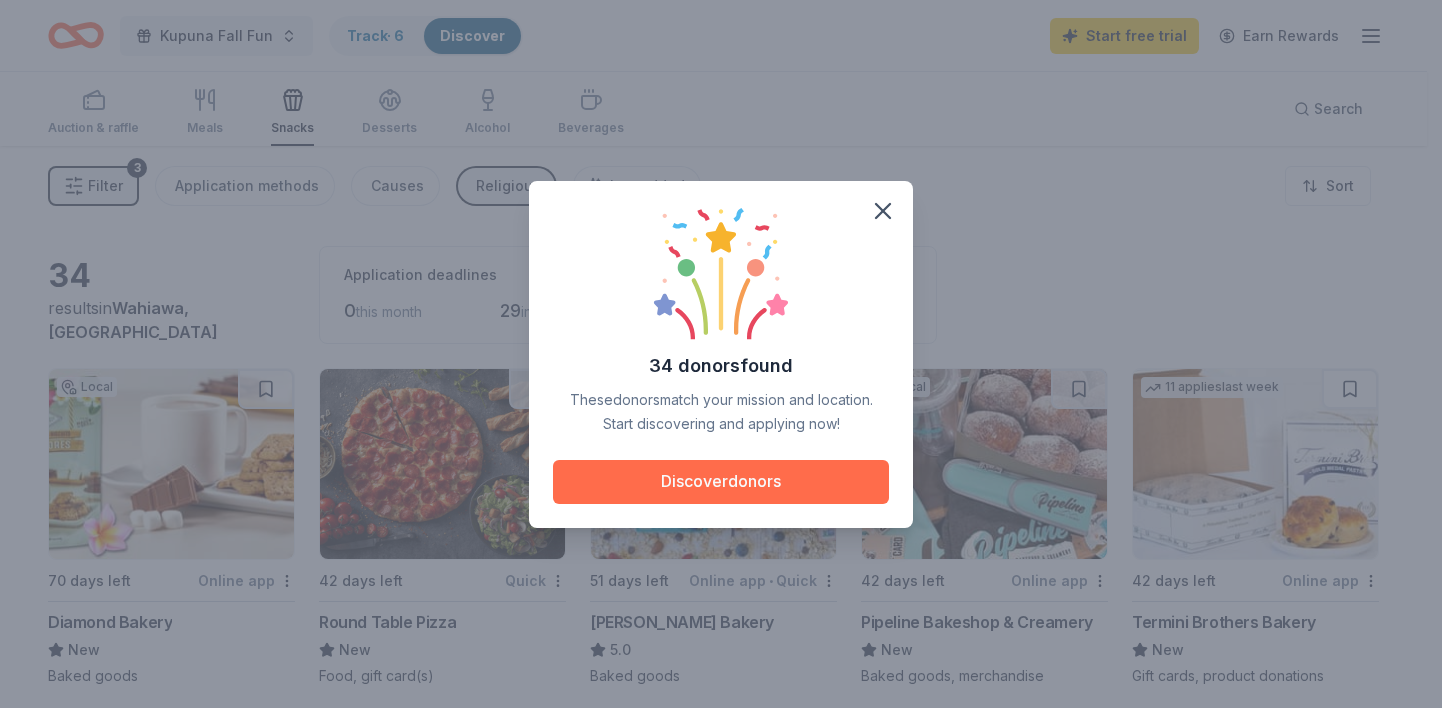 click on "Discover  donors" at bounding box center (721, 482) 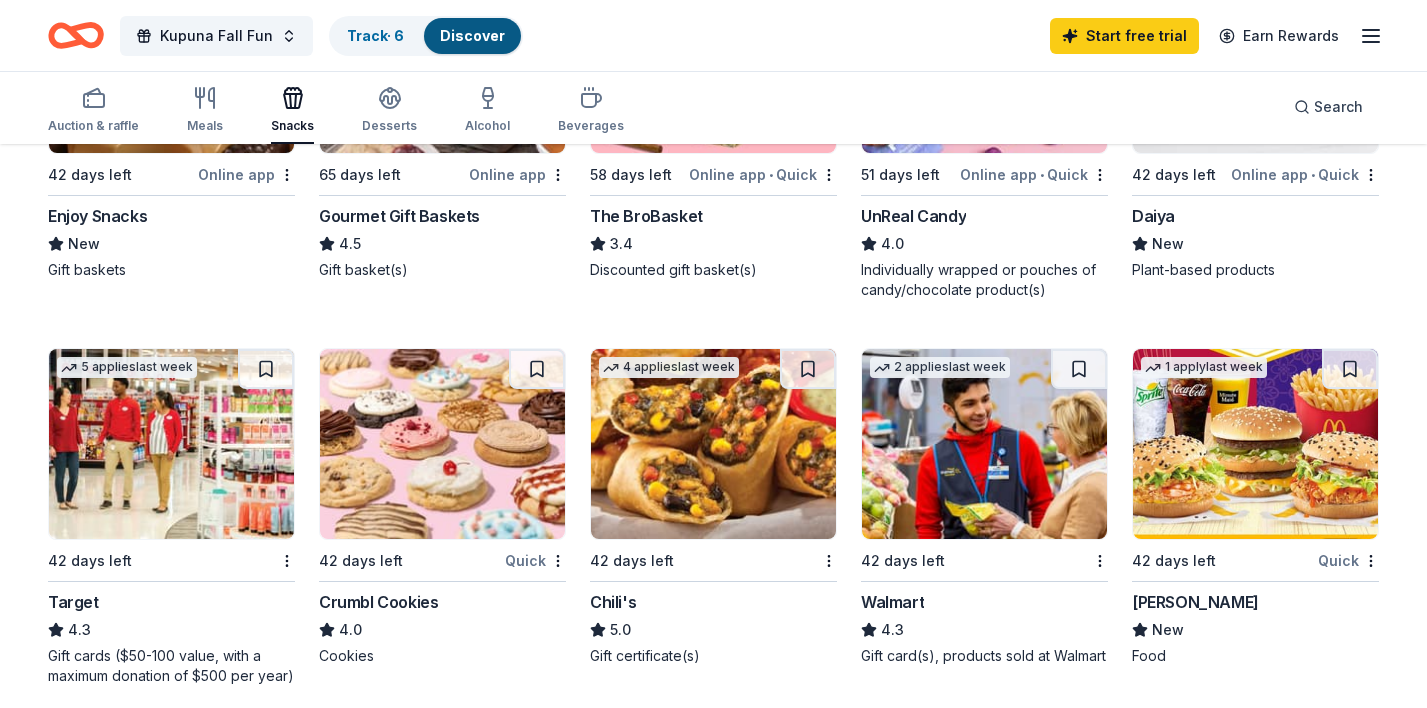 scroll, scrollTop: 779, scrollLeft: 0, axis: vertical 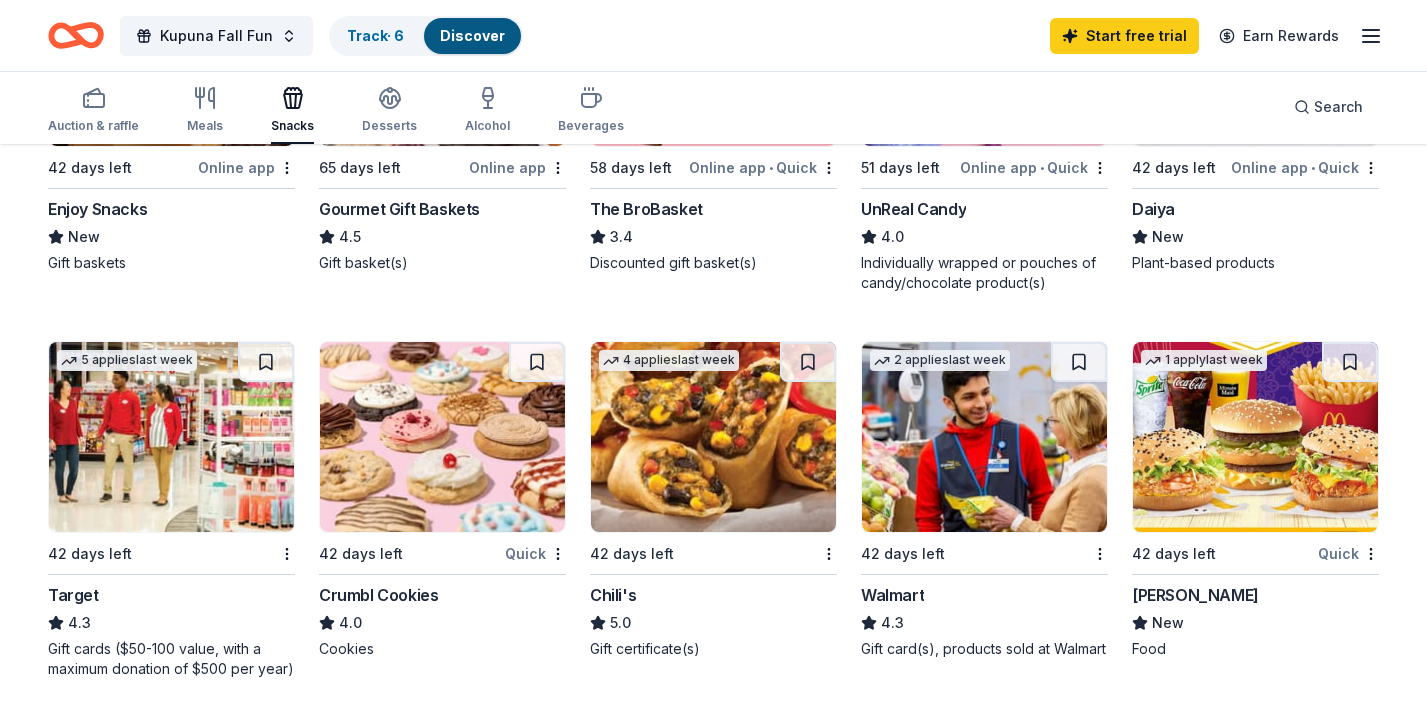 click at bounding box center [171, 437] 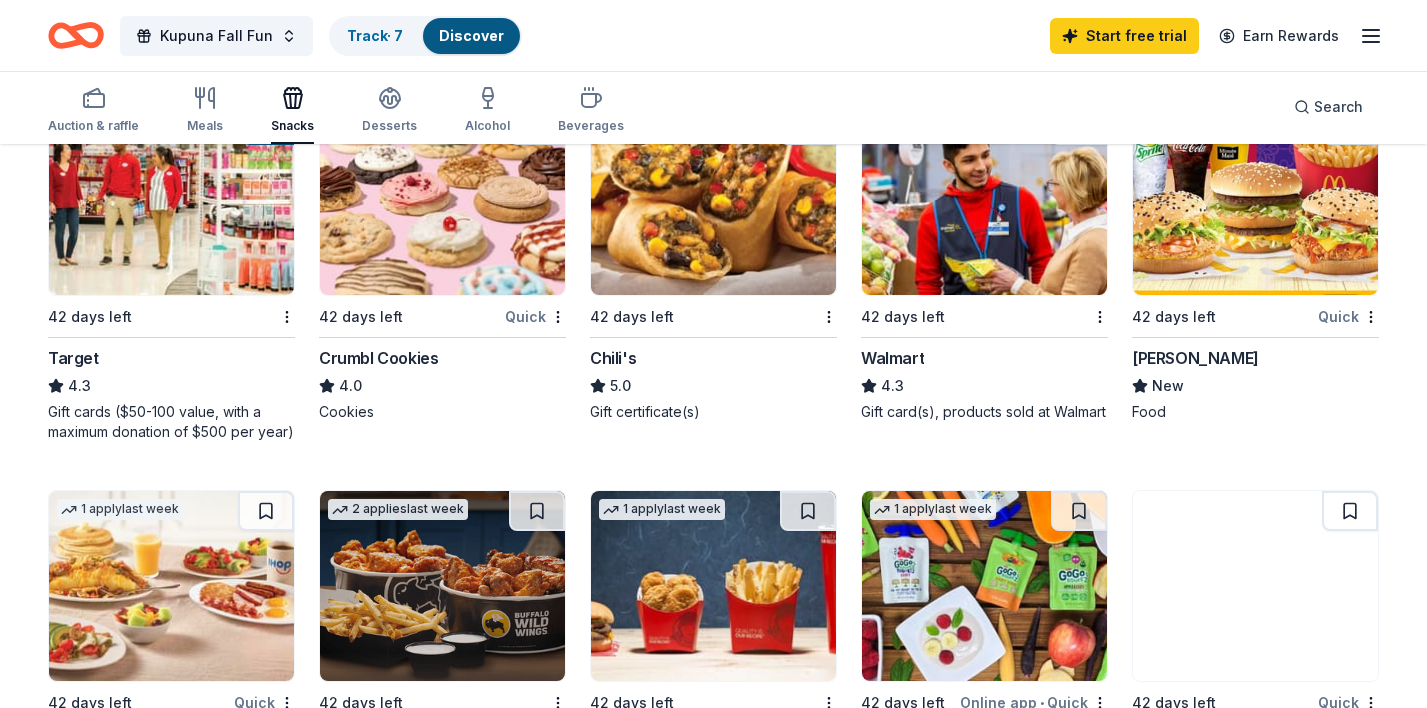 scroll, scrollTop: 1019, scrollLeft: 0, axis: vertical 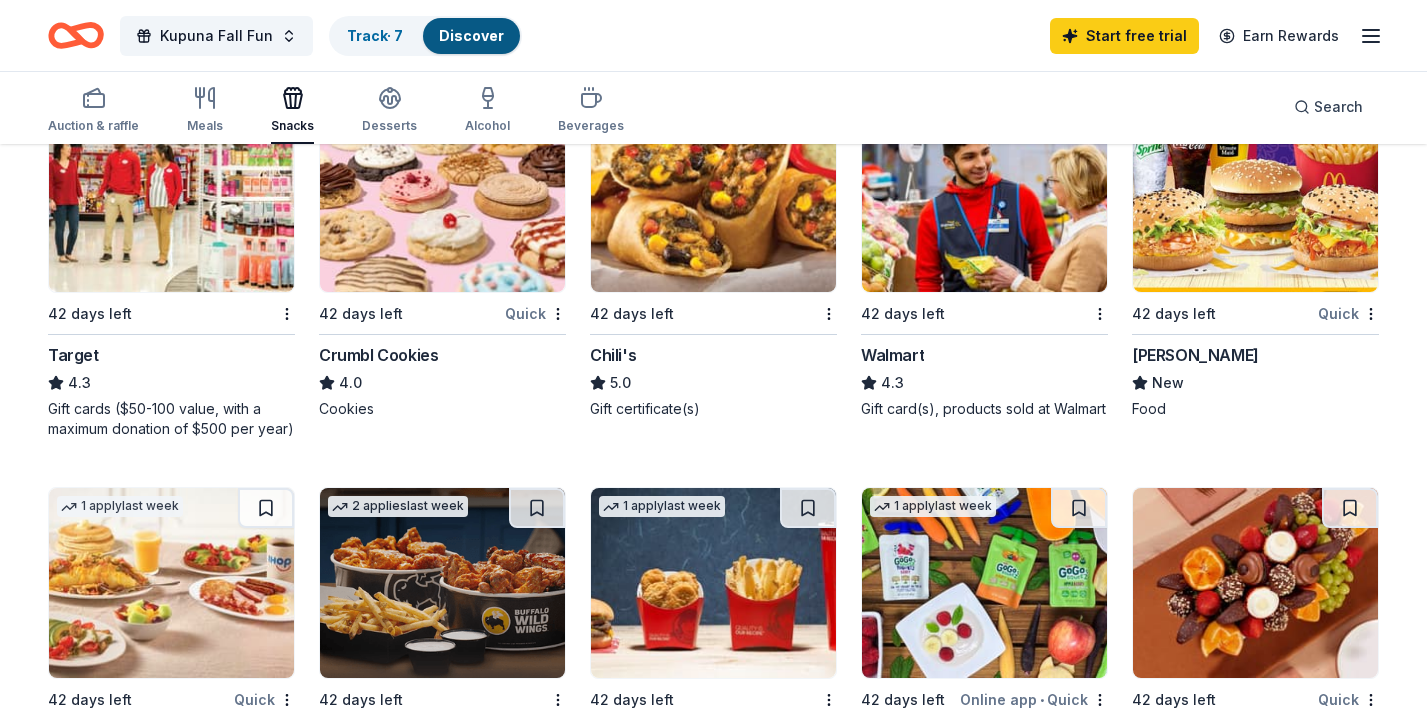 click on "Walmart" at bounding box center (892, 355) 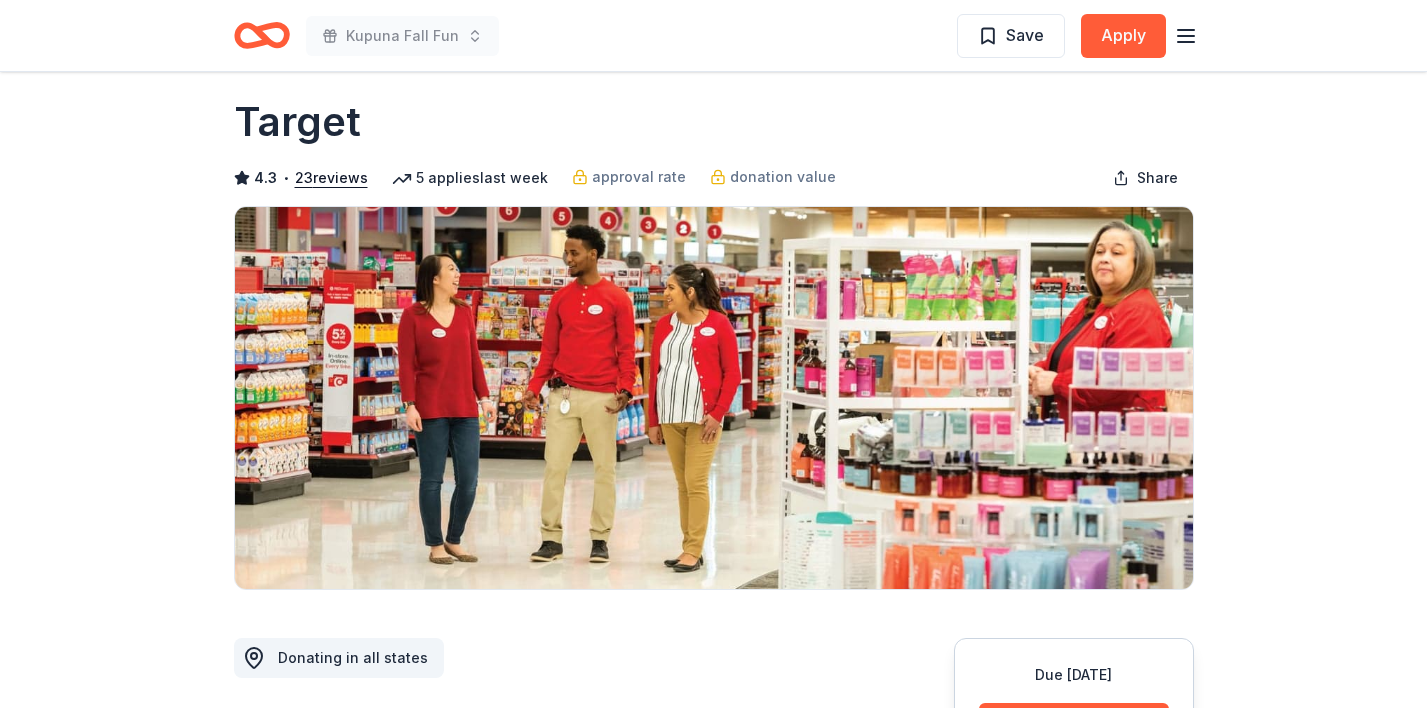 scroll, scrollTop: 0, scrollLeft: 0, axis: both 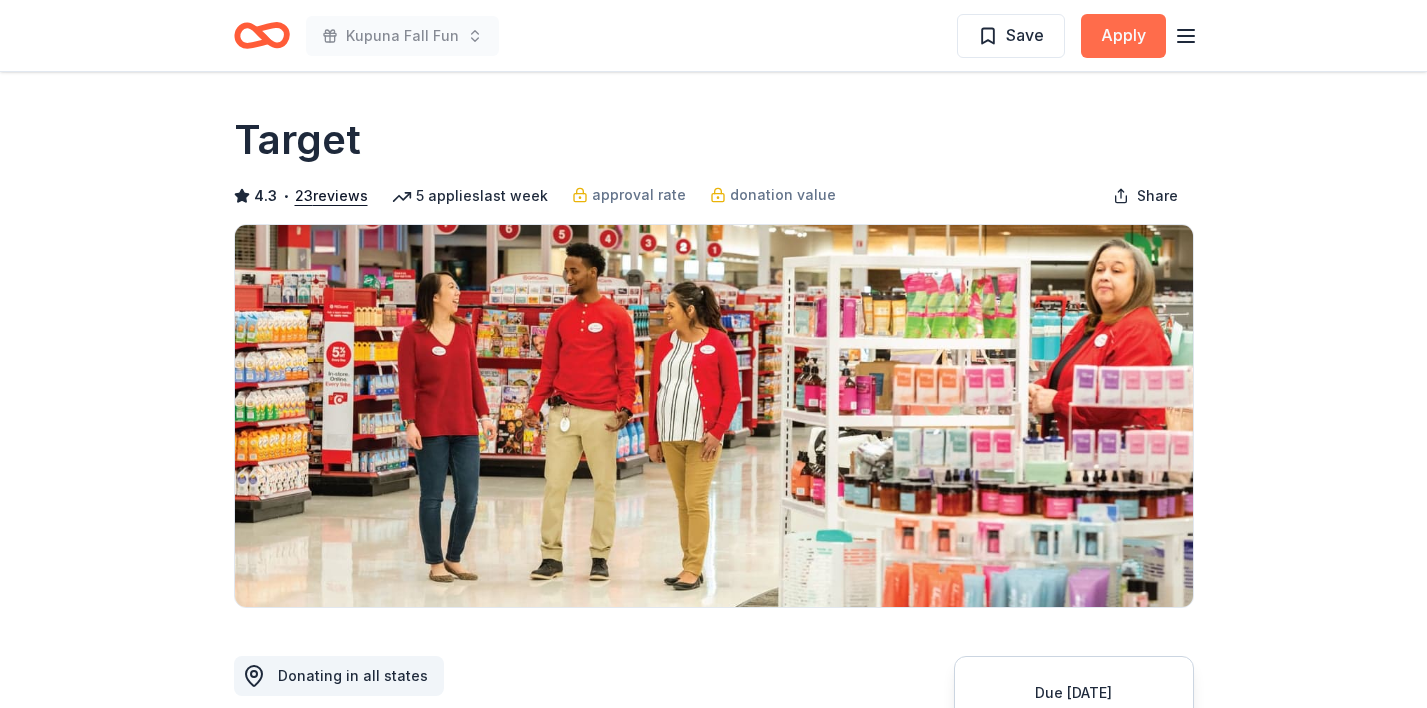 click on "Apply" at bounding box center (1123, 36) 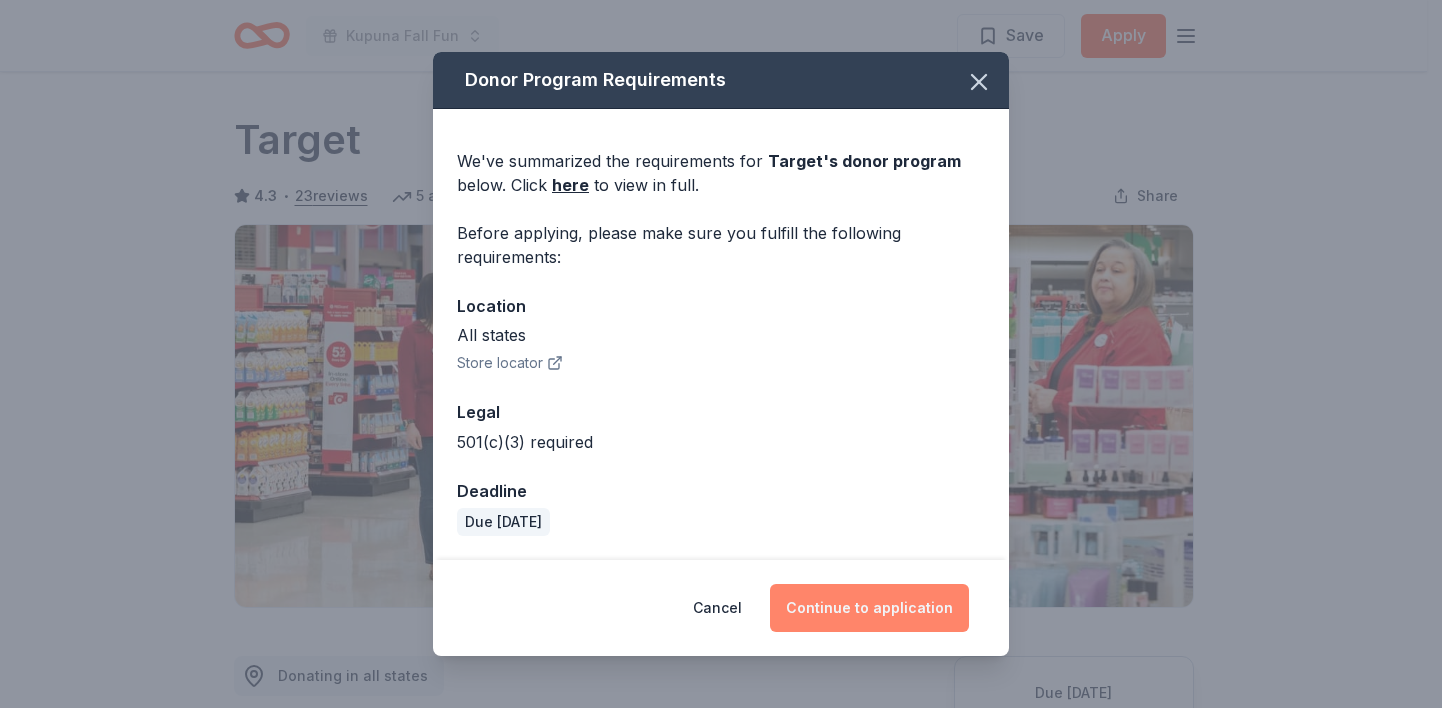 click on "Continue to application" at bounding box center (869, 608) 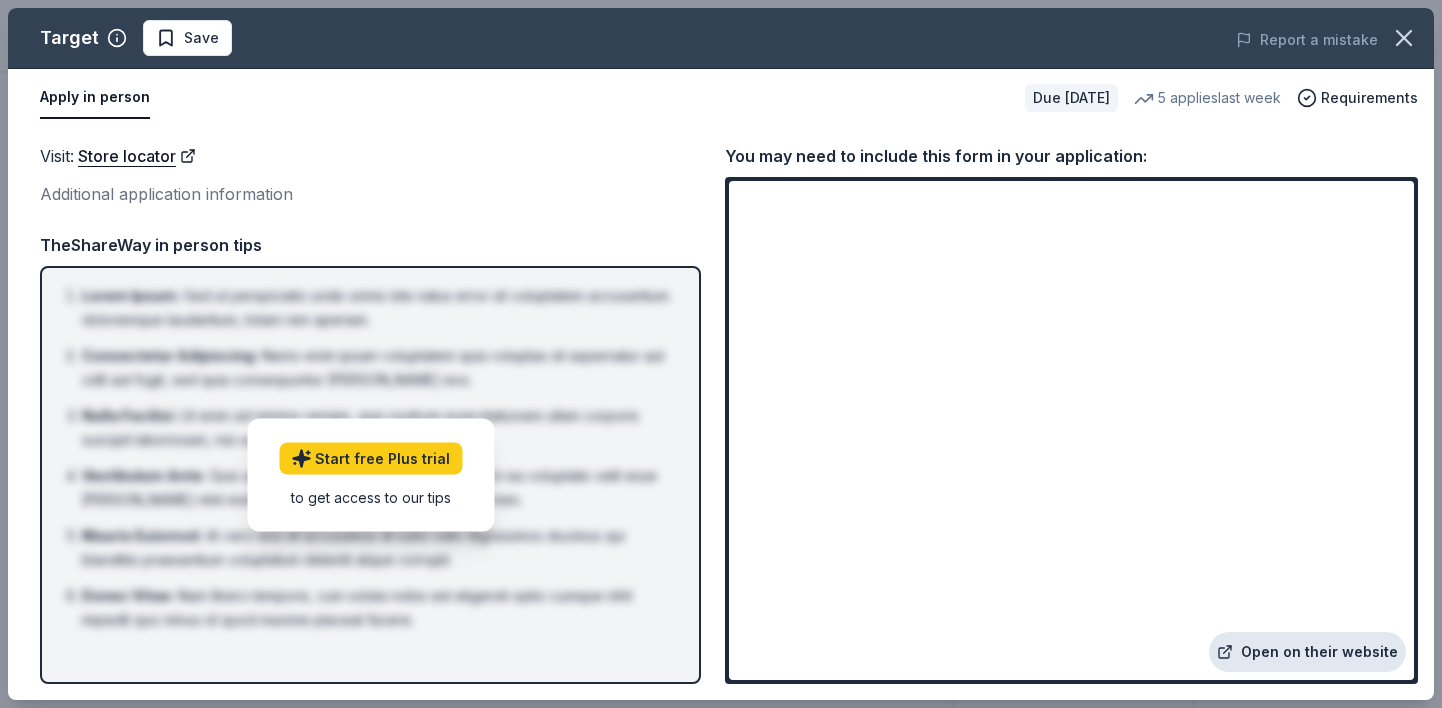 click on "Open on their website" at bounding box center [1307, 652] 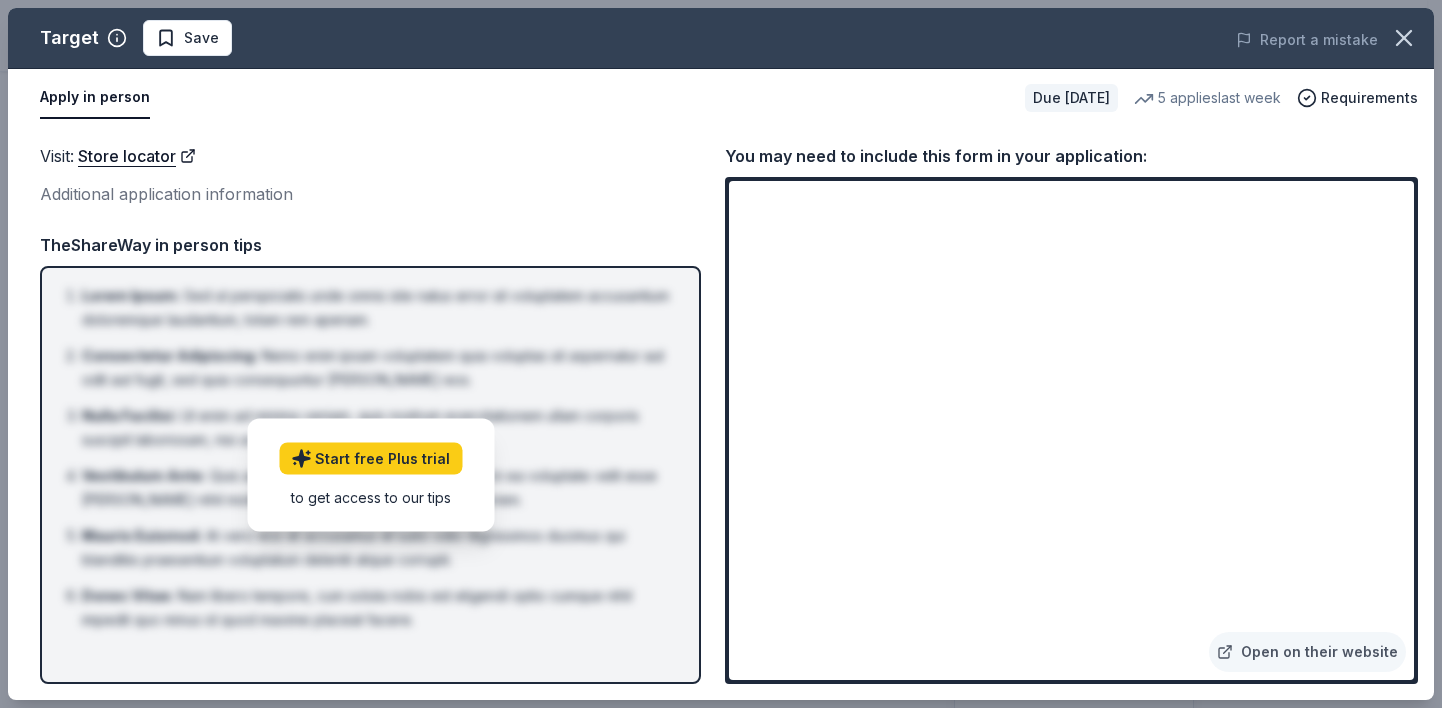 click on "Apply in person" at bounding box center (95, 98) 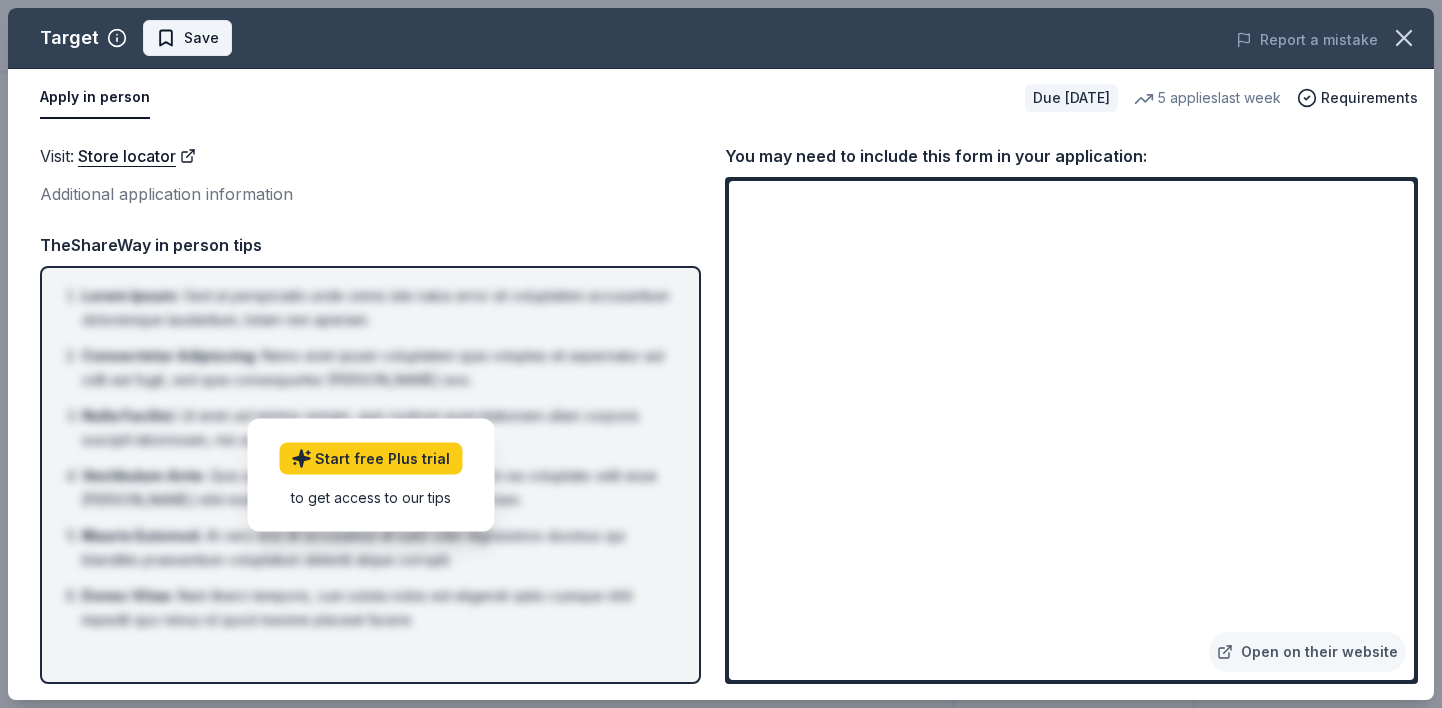 click on "Save" at bounding box center [187, 38] 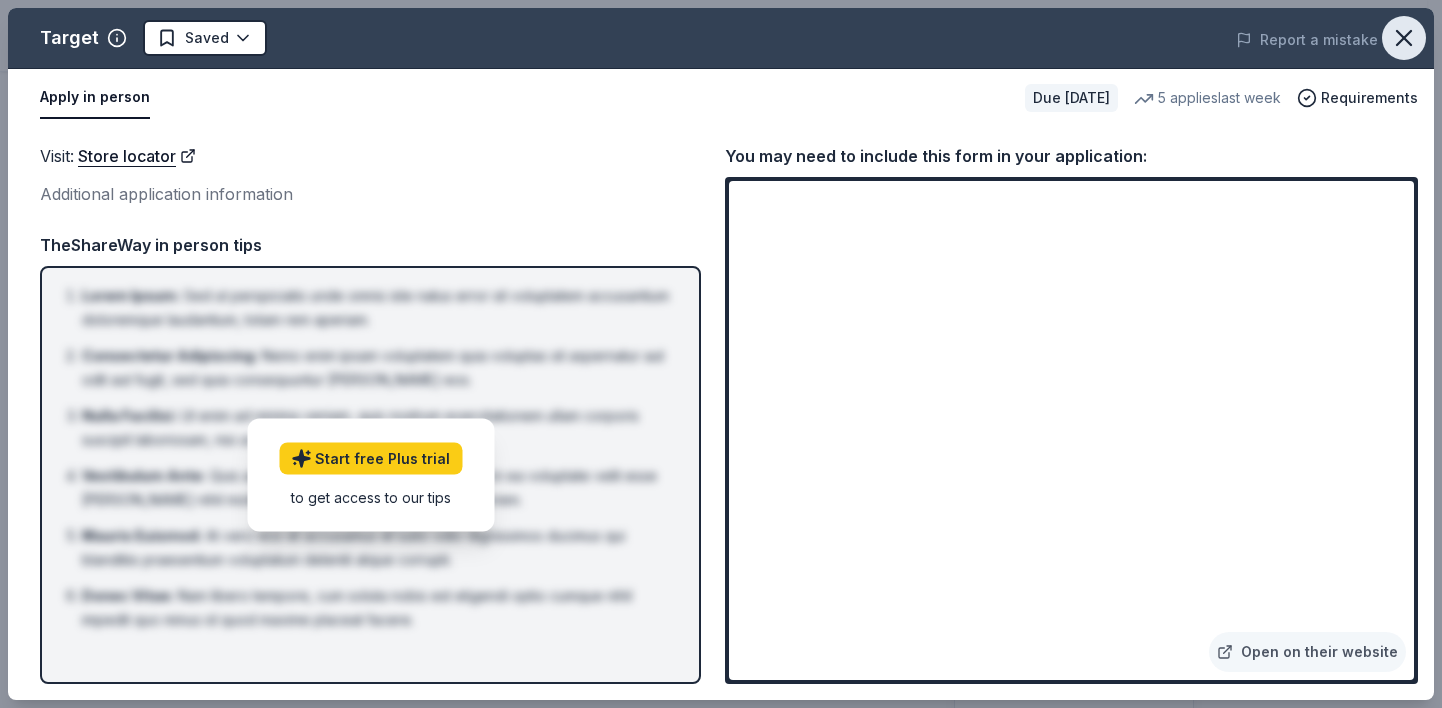 click 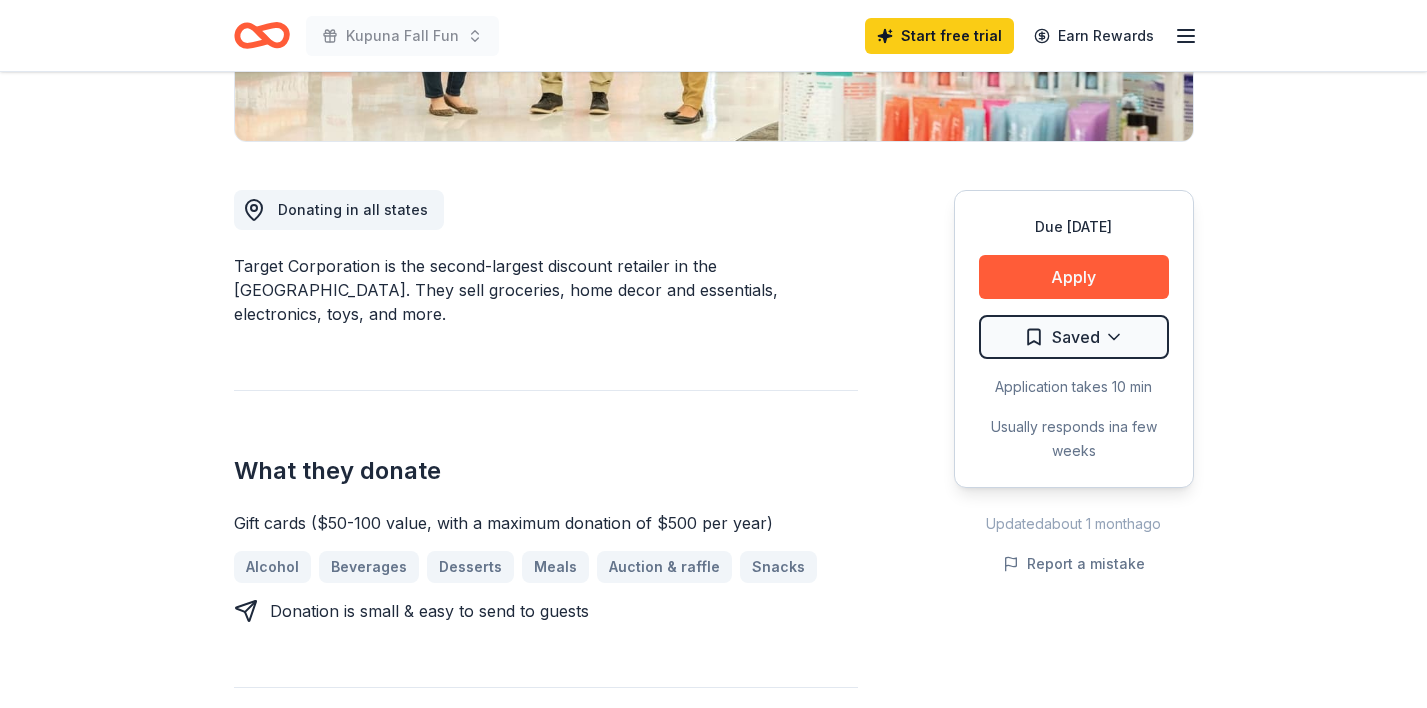 scroll, scrollTop: 0, scrollLeft: 0, axis: both 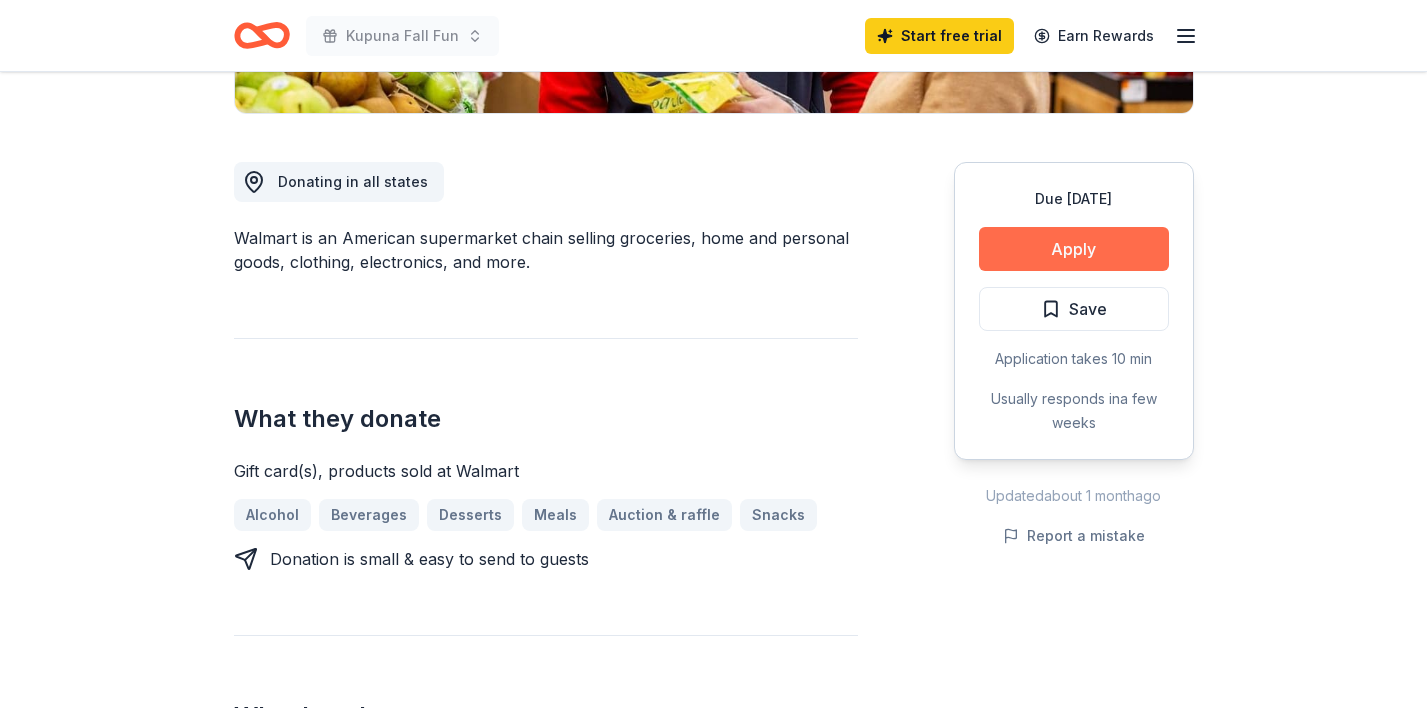 click on "Apply" at bounding box center [1074, 249] 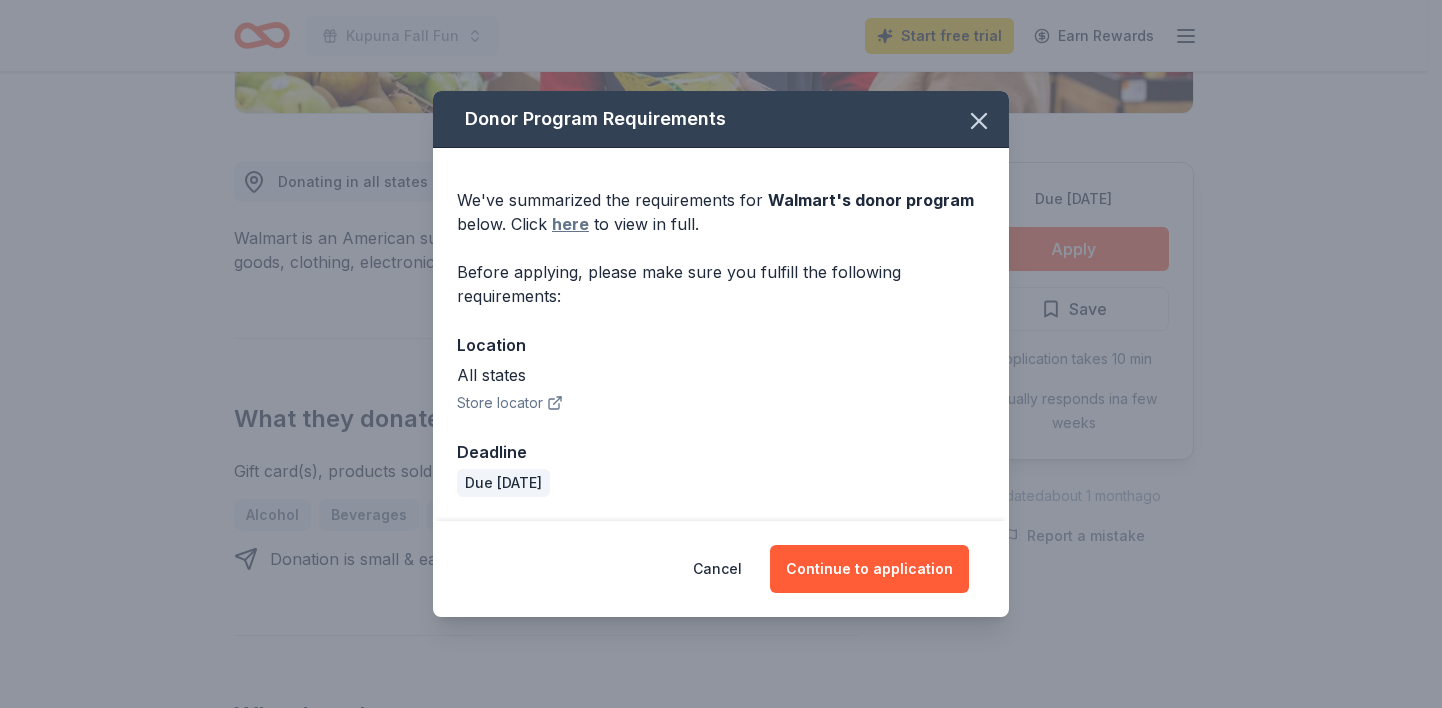 click on "here" at bounding box center [570, 224] 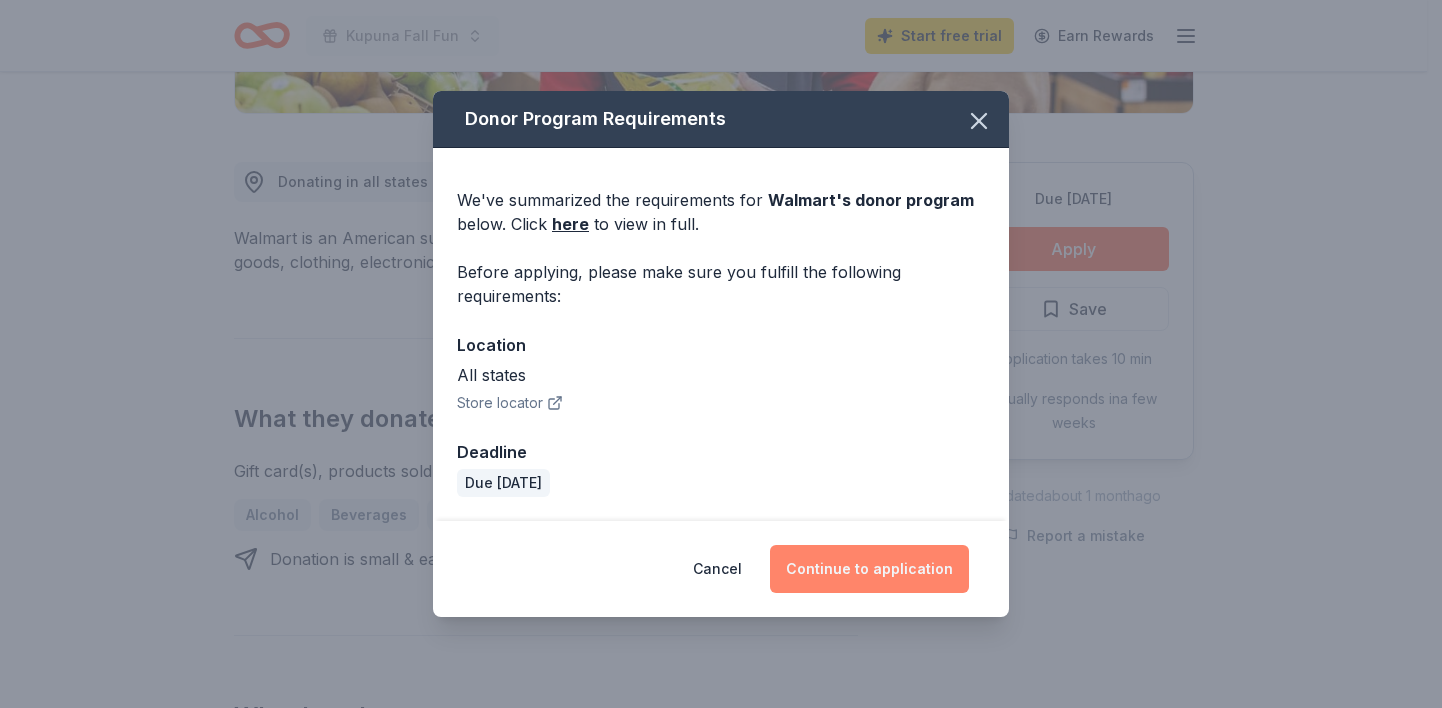 click on "Continue to application" at bounding box center [869, 569] 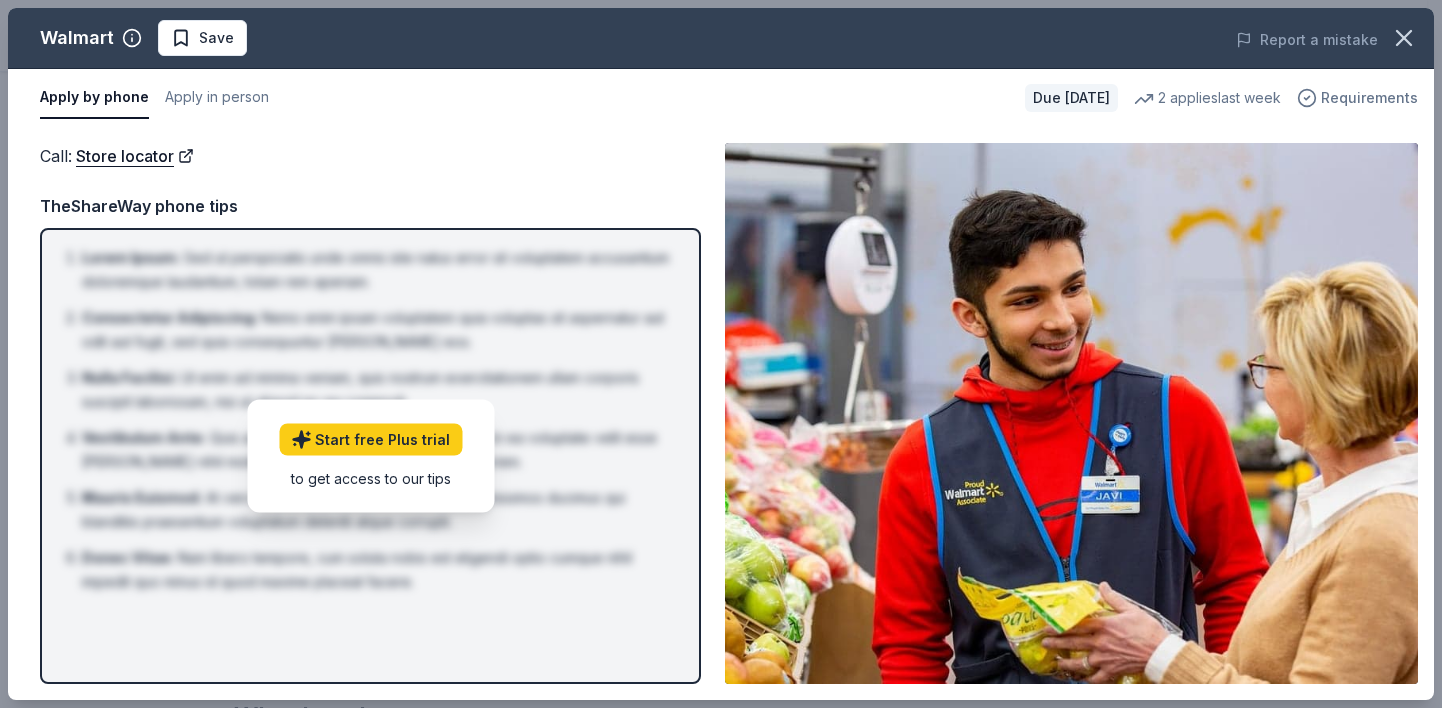 click on "Requirements" at bounding box center (1369, 98) 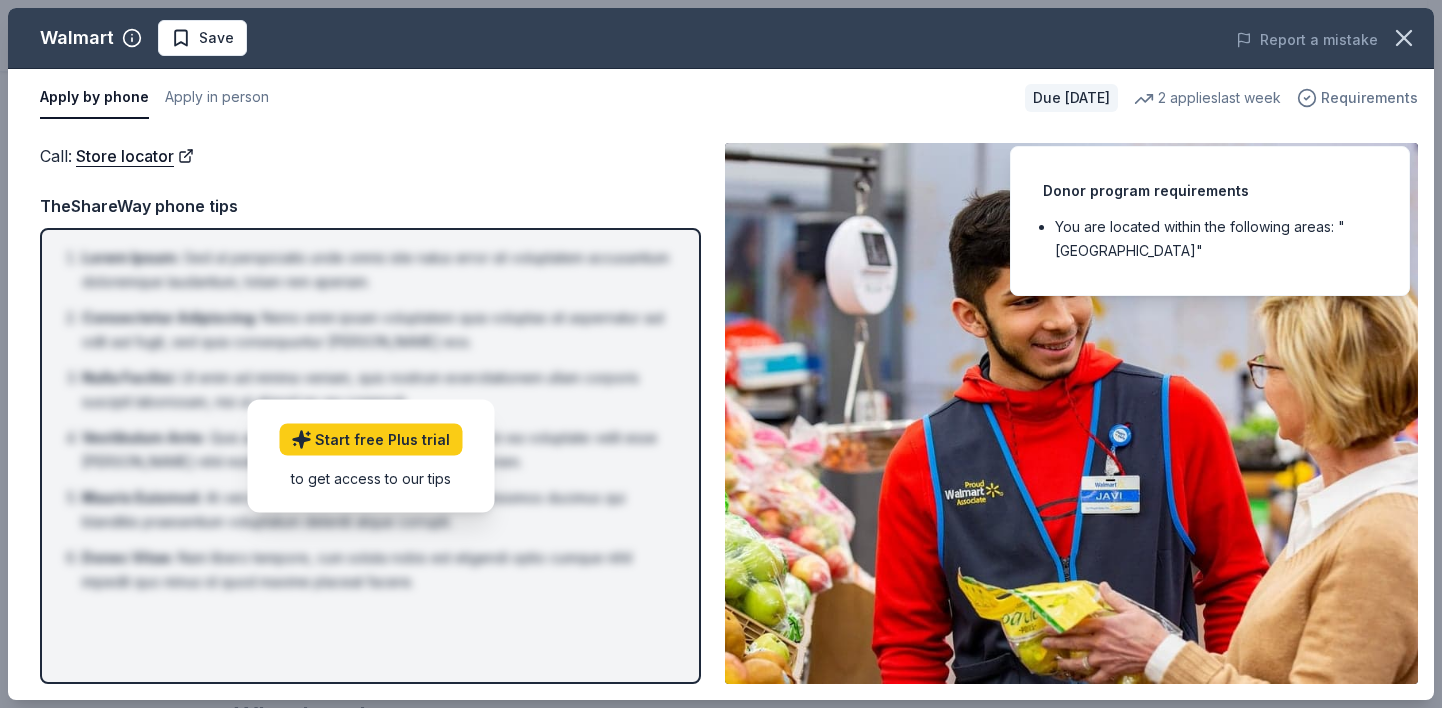 click on "Requirements" at bounding box center [1369, 98] 